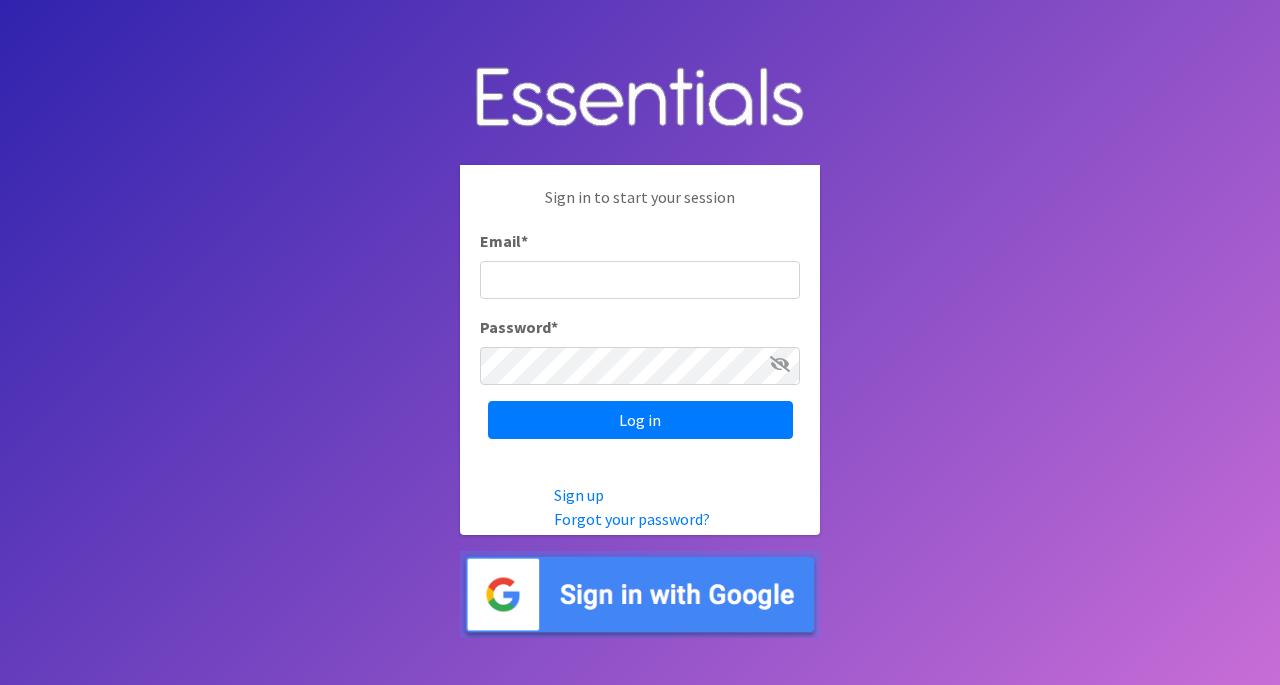 scroll, scrollTop: 0, scrollLeft: 0, axis: both 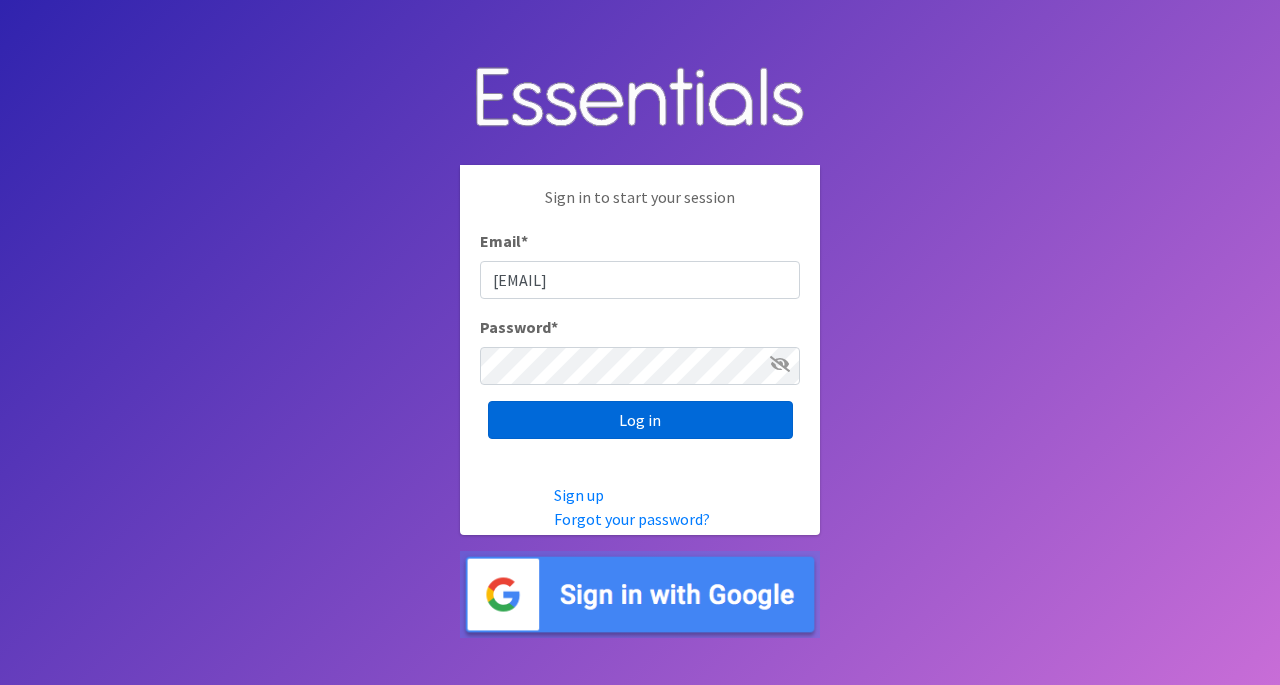 click on "Log in" at bounding box center [640, 420] 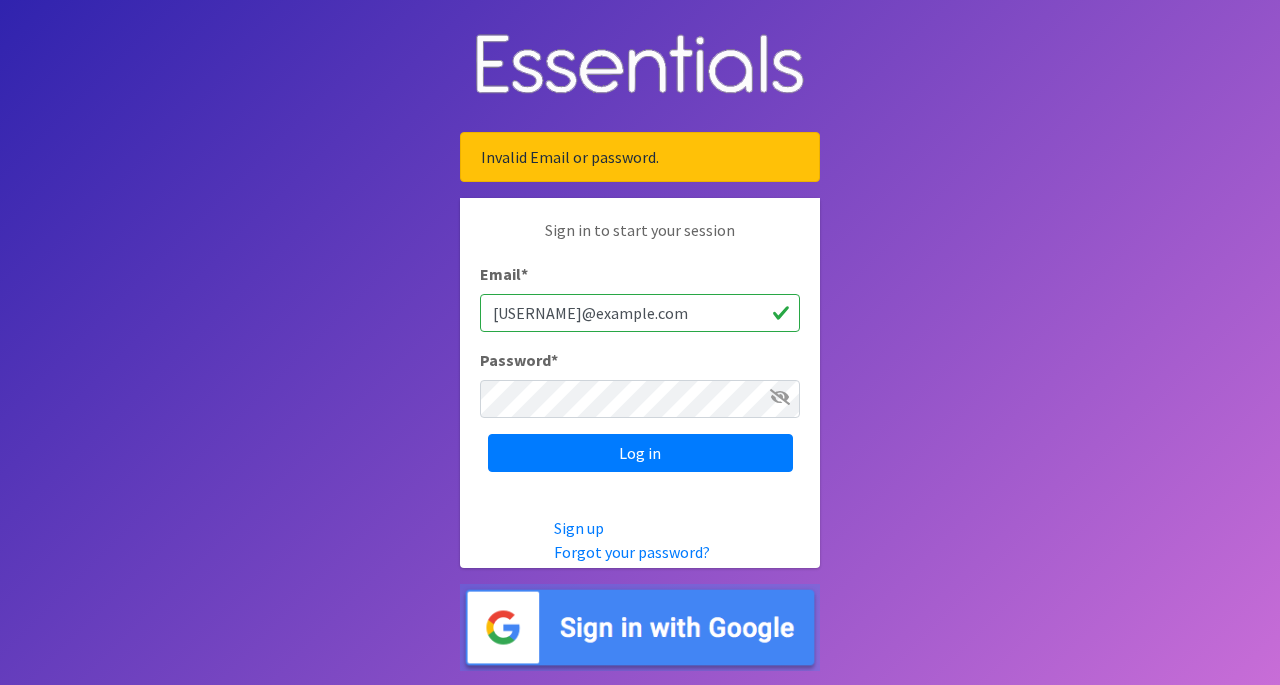 scroll, scrollTop: 0, scrollLeft: 0, axis: both 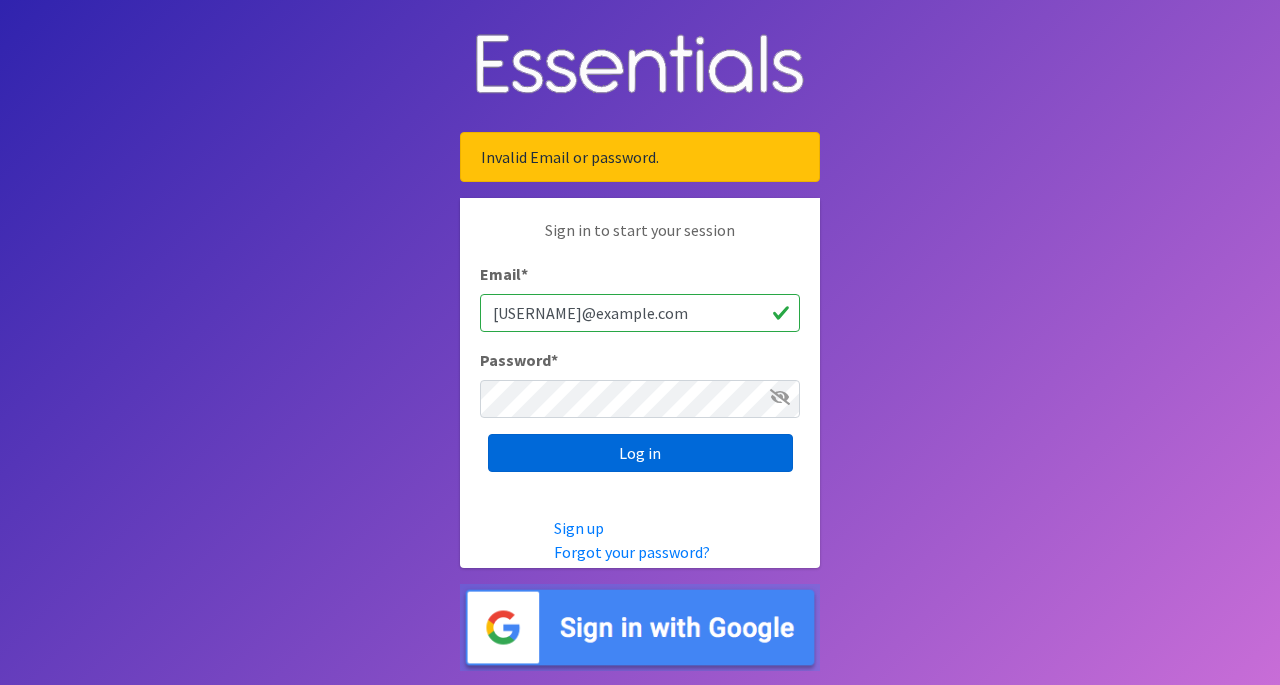 click on "Log in" at bounding box center [640, 453] 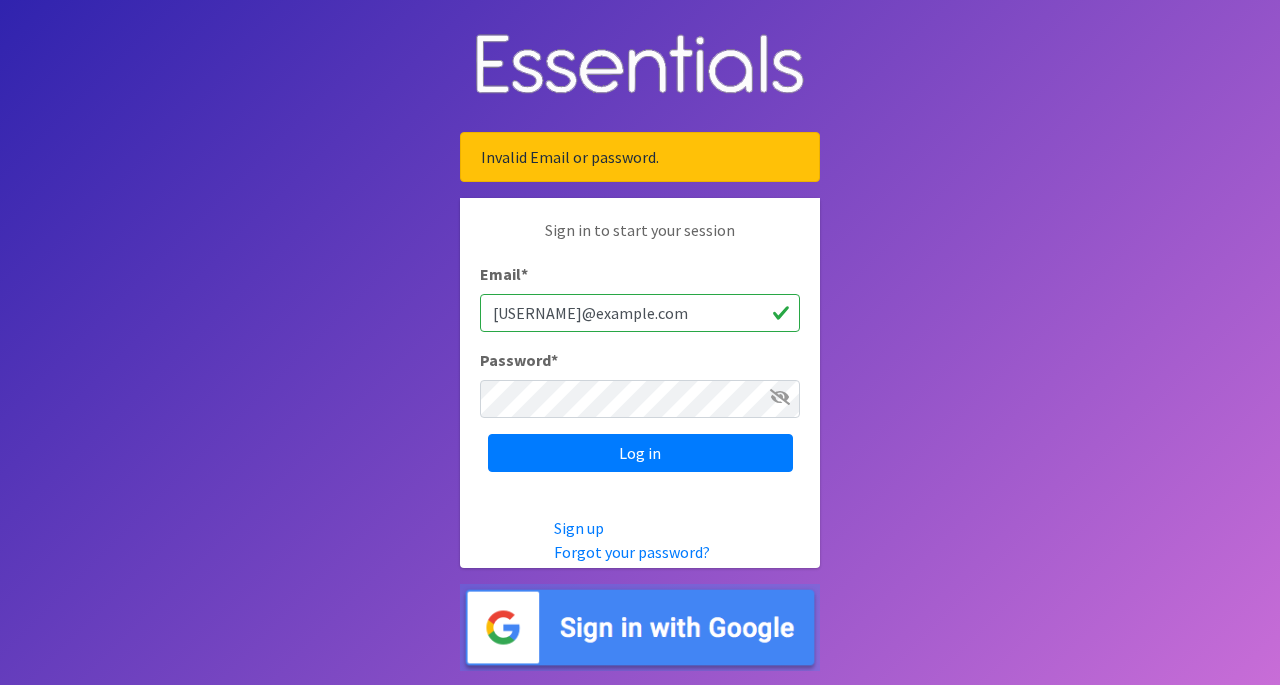 scroll, scrollTop: 0, scrollLeft: 0, axis: both 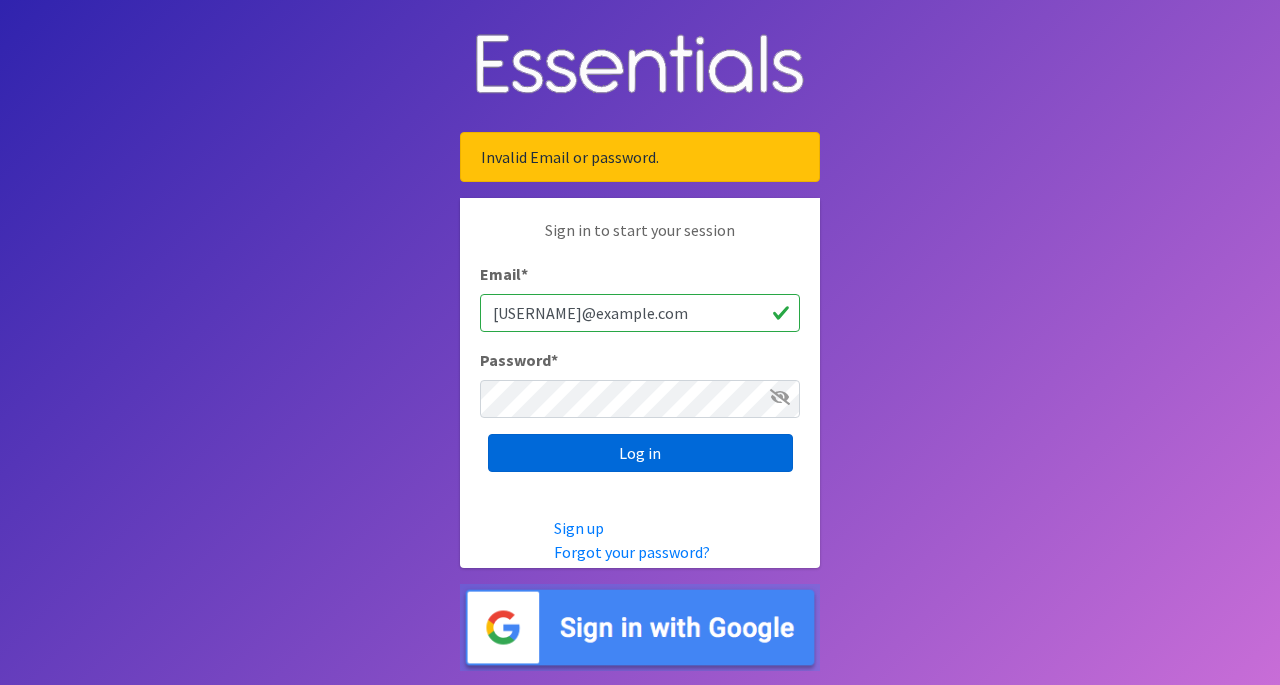 click on "Log in" at bounding box center [640, 453] 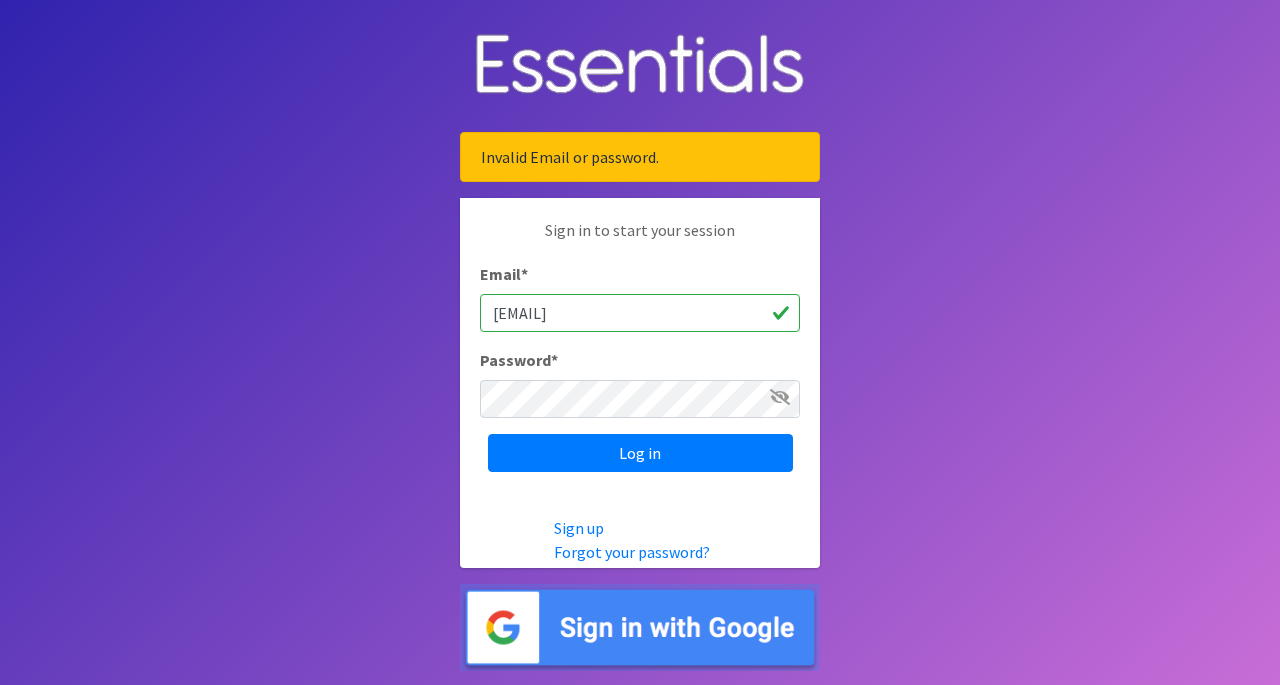 scroll, scrollTop: 0, scrollLeft: 0, axis: both 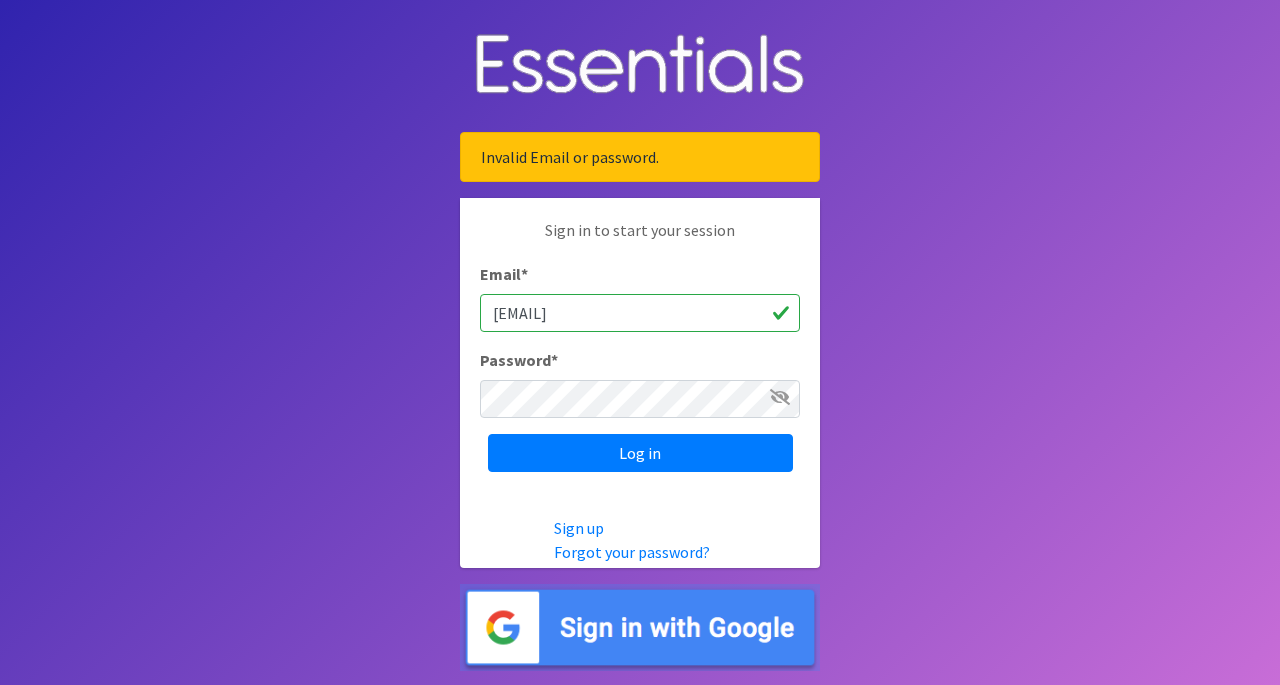 click on "Invalid Email or password.
Sign in to start your session
Email  * alvita.jeffers@pgcps.org
Password  *
Log in
Sign up
Forgot your password?" at bounding box center [640, 342] 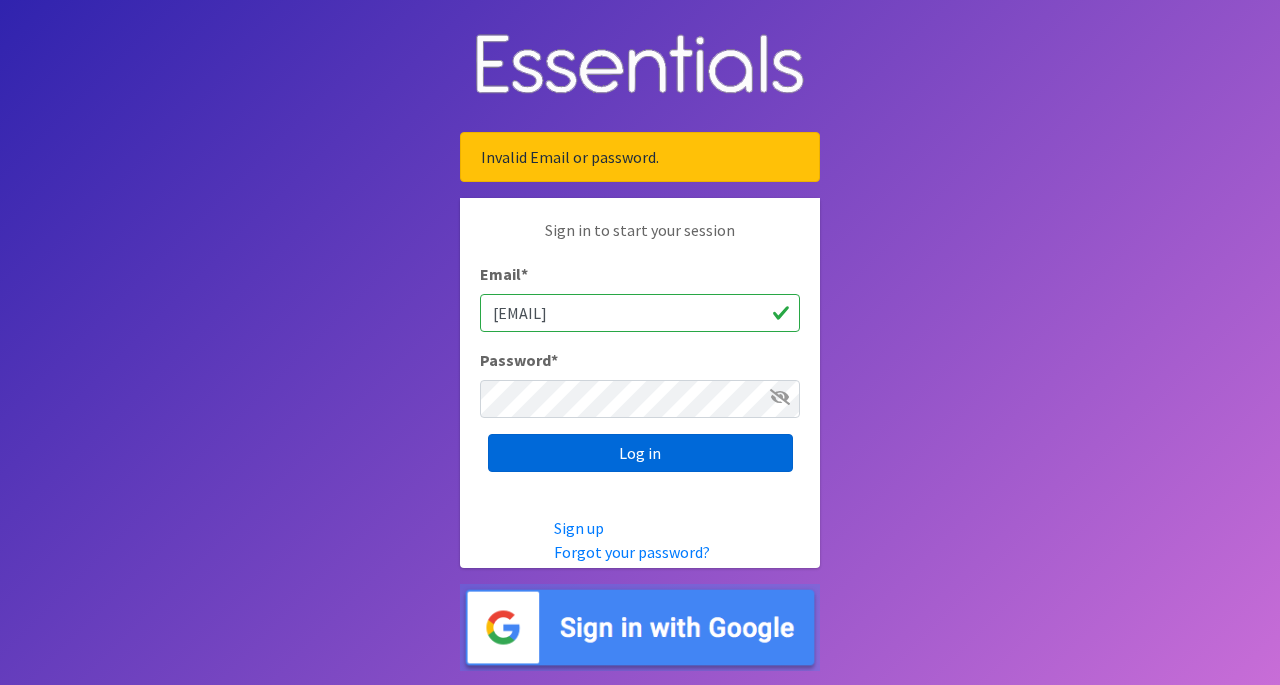 click on "Log in" at bounding box center (640, 453) 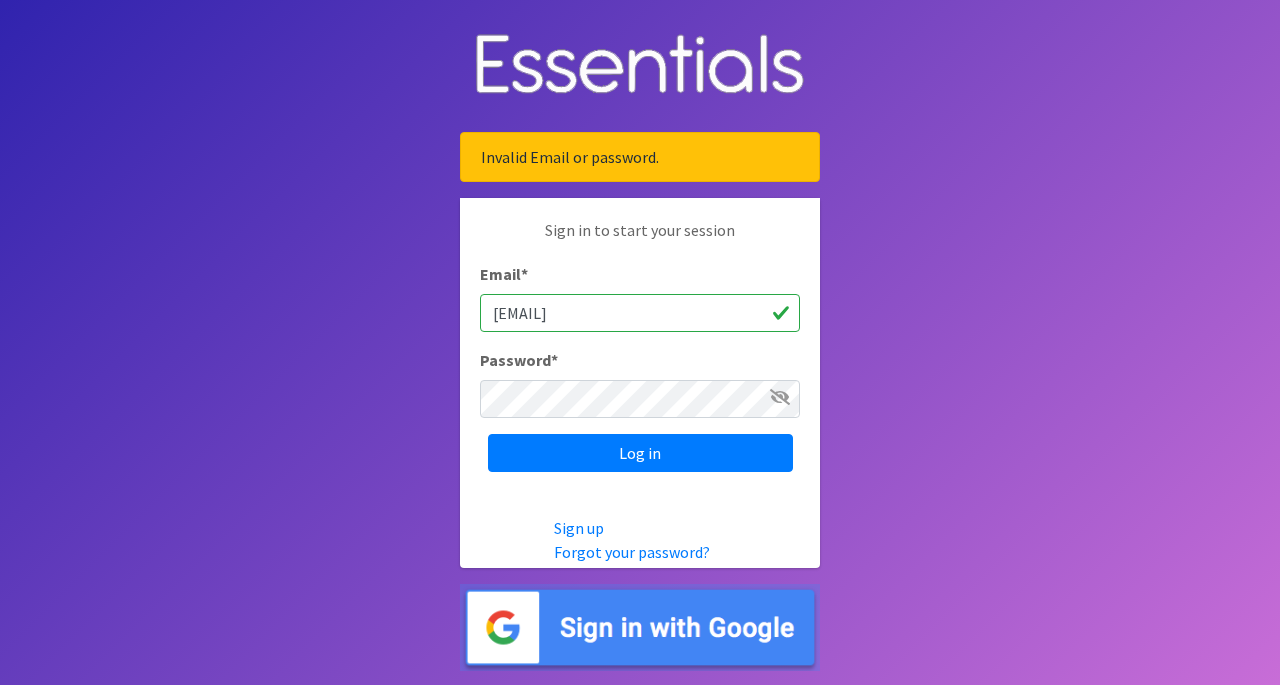 scroll, scrollTop: 0, scrollLeft: 0, axis: both 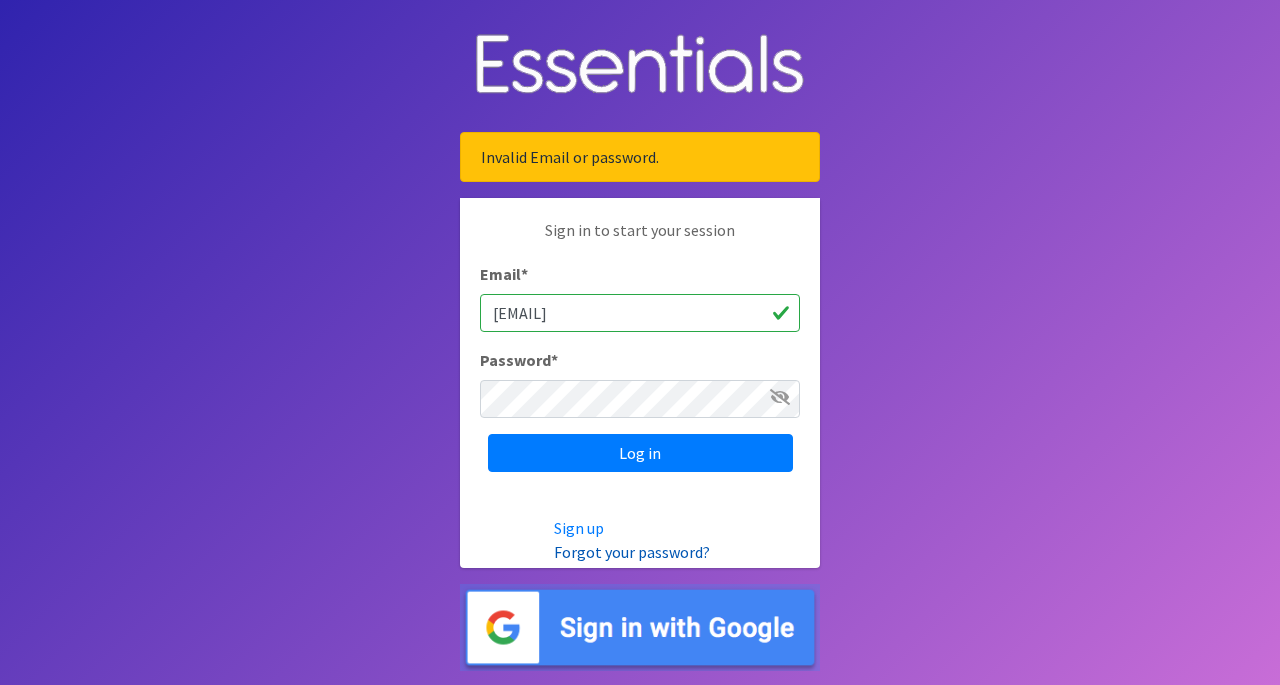 click on "Forgot your password?" at bounding box center [632, 552] 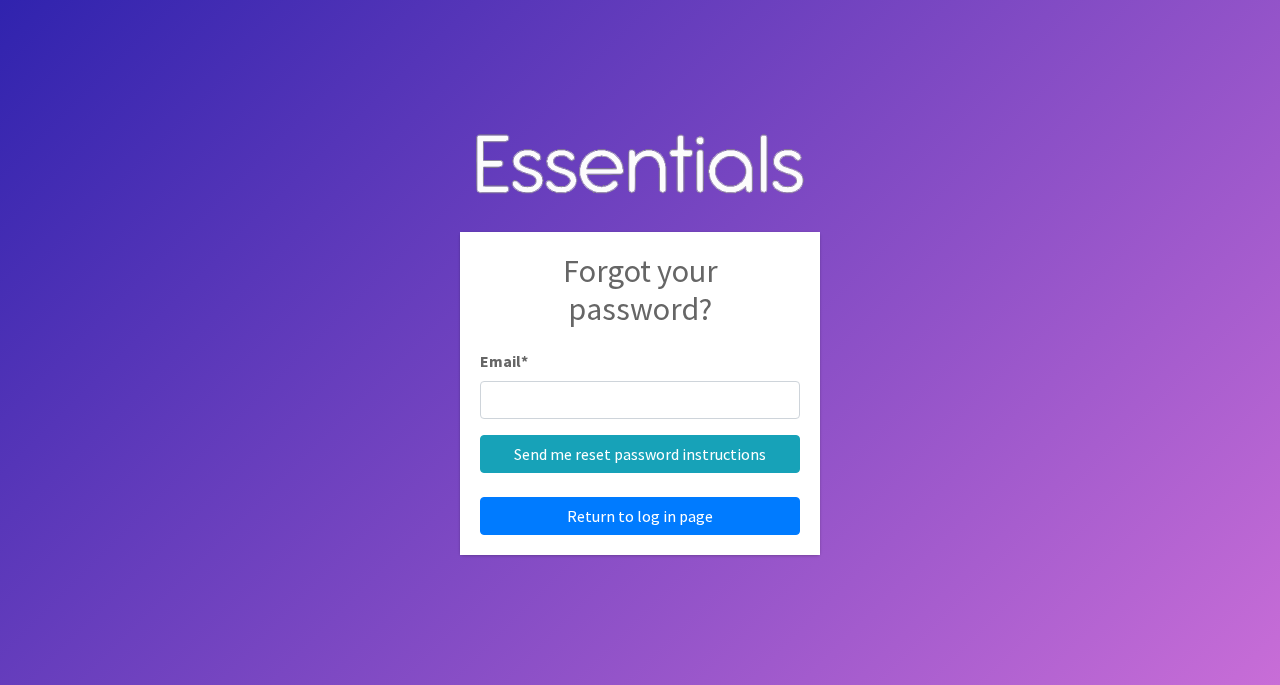 scroll, scrollTop: 0, scrollLeft: 0, axis: both 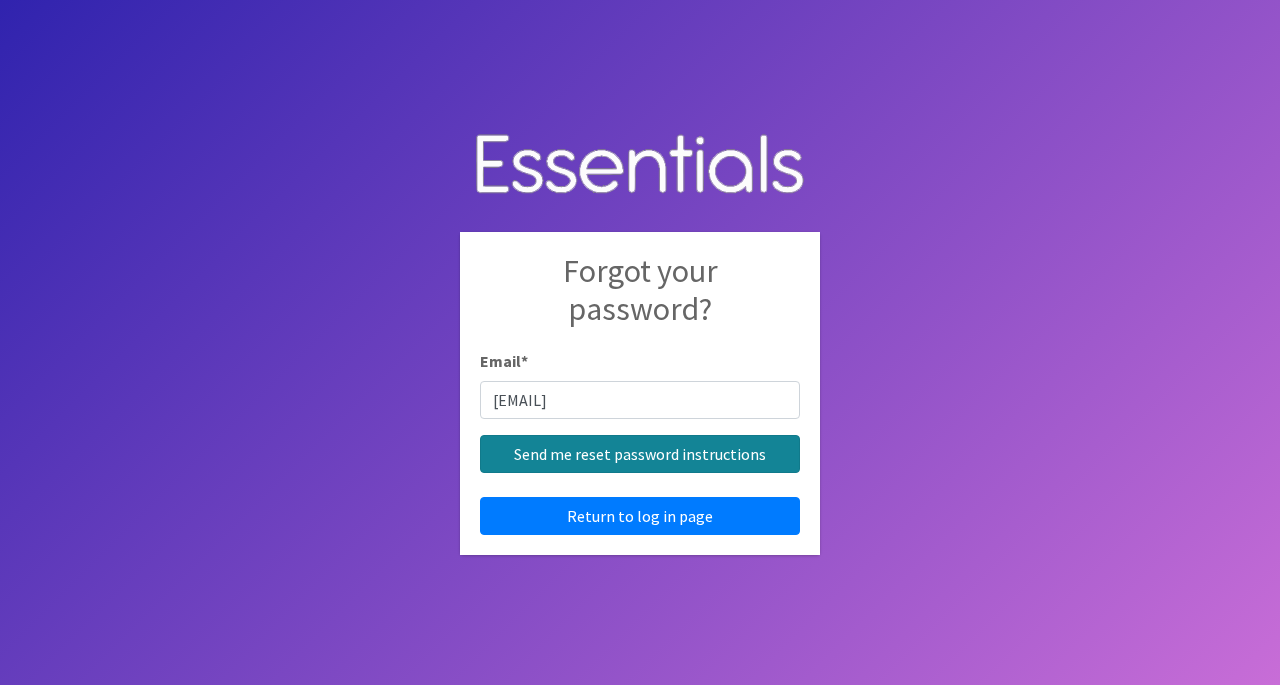 click on "Send me reset password instructions" at bounding box center [640, 454] 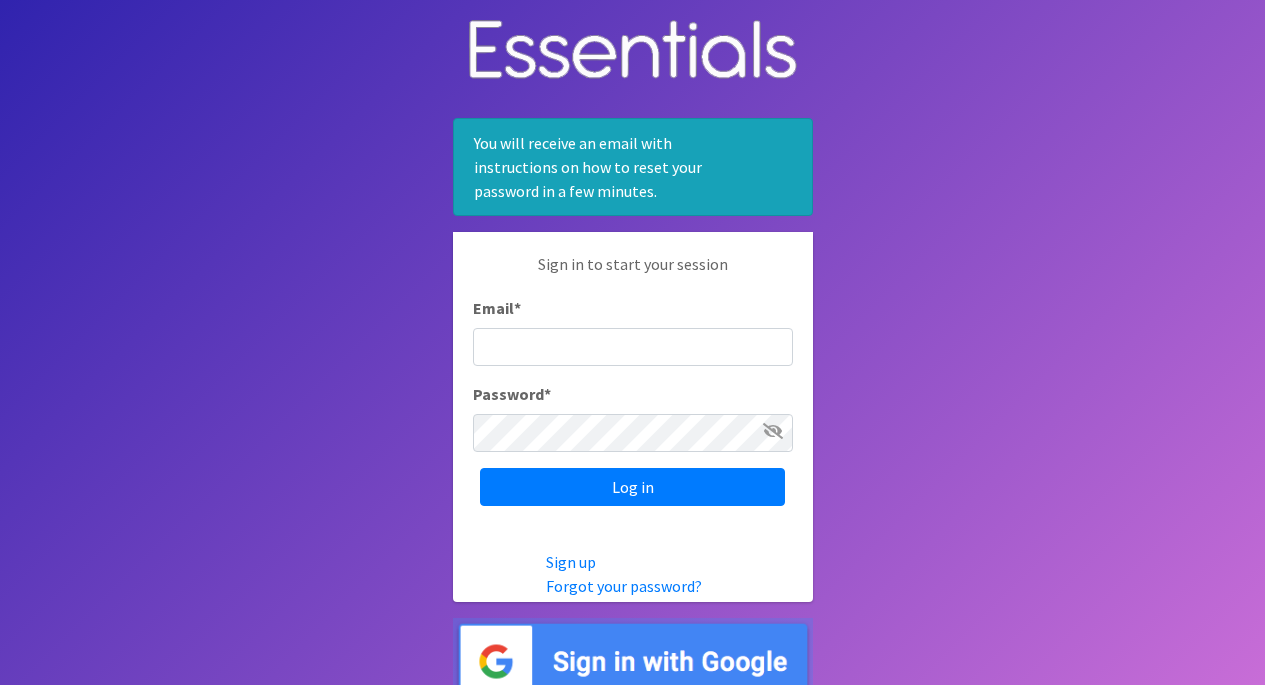 scroll, scrollTop: 0, scrollLeft: 0, axis: both 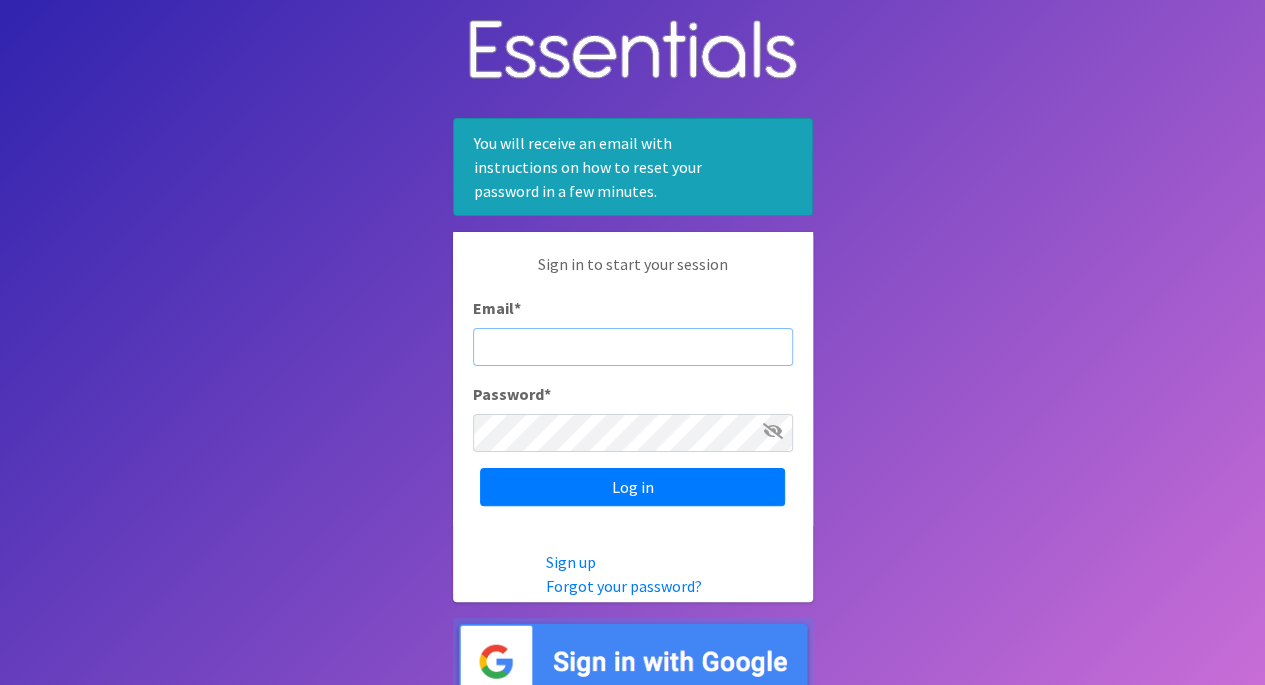 click on "Email  *" at bounding box center [633, 347] 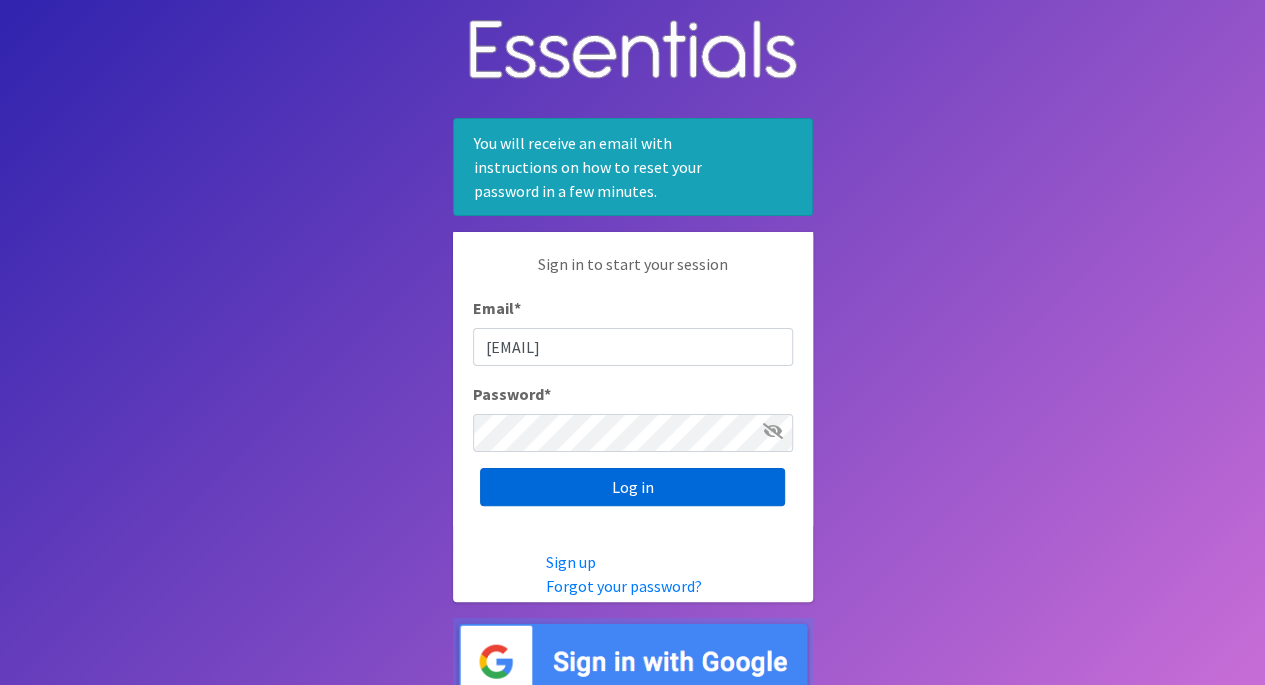 click on "Log in" at bounding box center [632, 487] 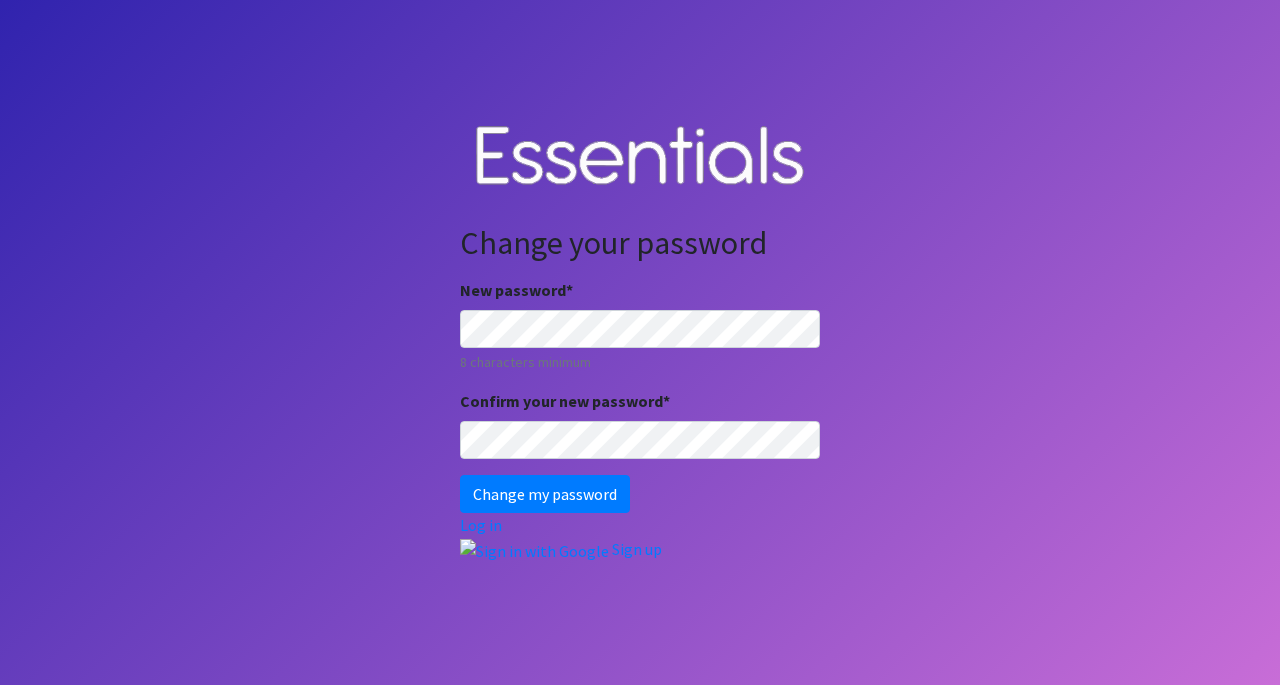 scroll, scrollTop: 0, scrollLeft: 0, axis: both 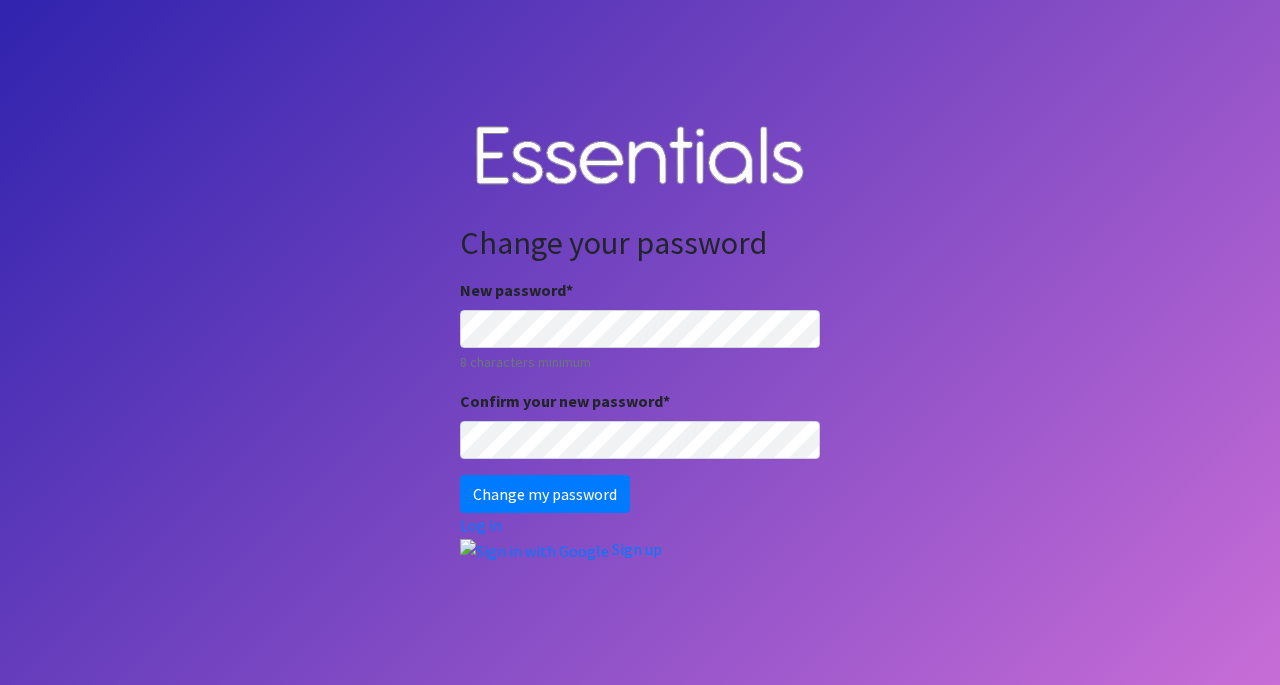 click on "New password  * 8 characters minimum
Confirm your new password  *
Change my password" at bounding box center [640, 395] 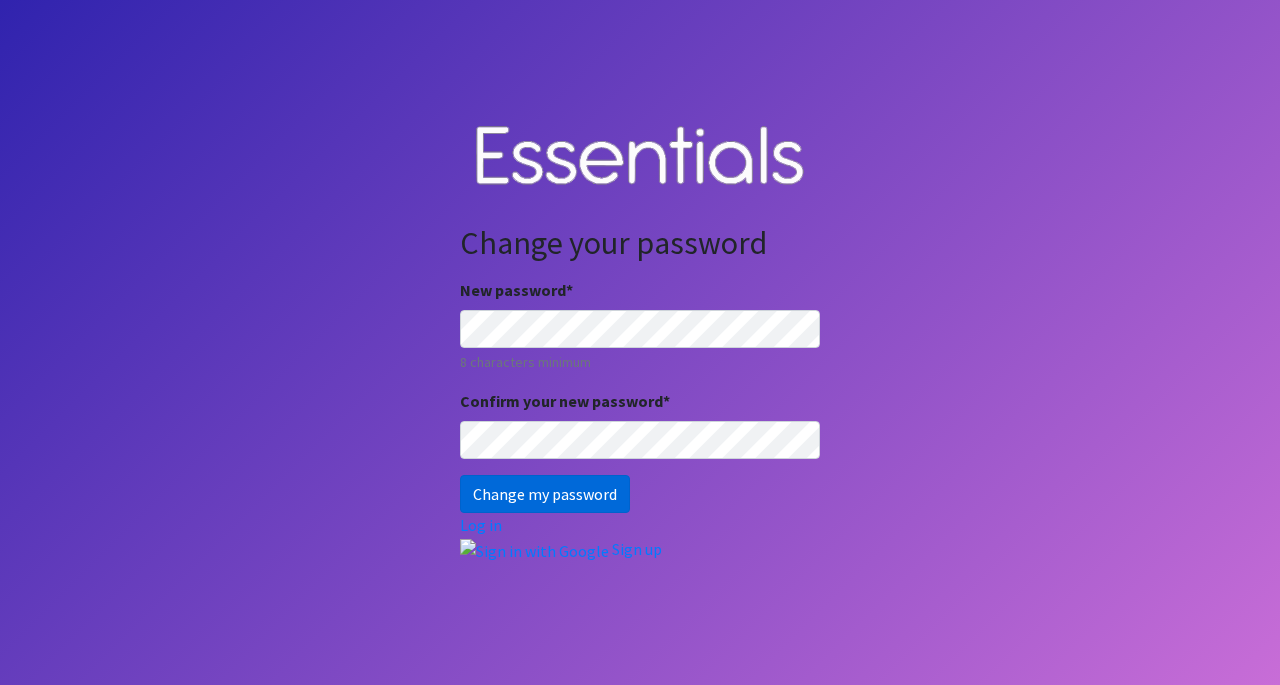 click on "Change my password" at bounding box center [545, 494] 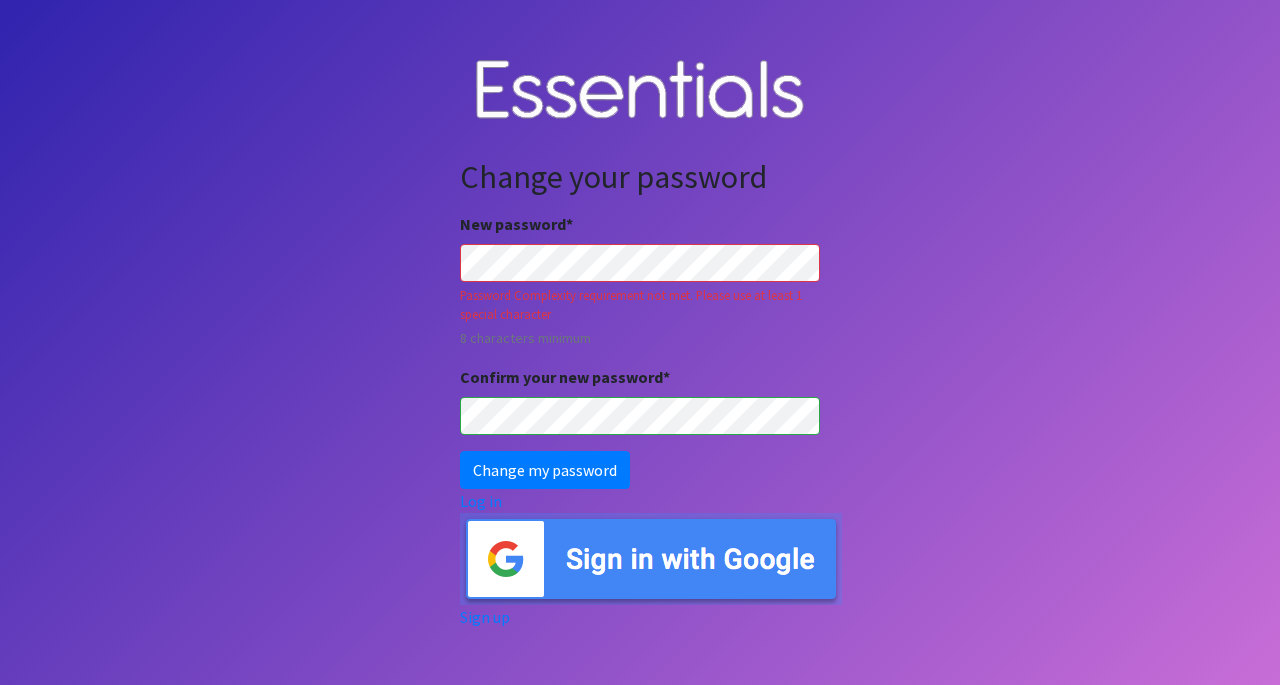 scroll, scrollTop: 0, scrollLeft: 0, axis: both 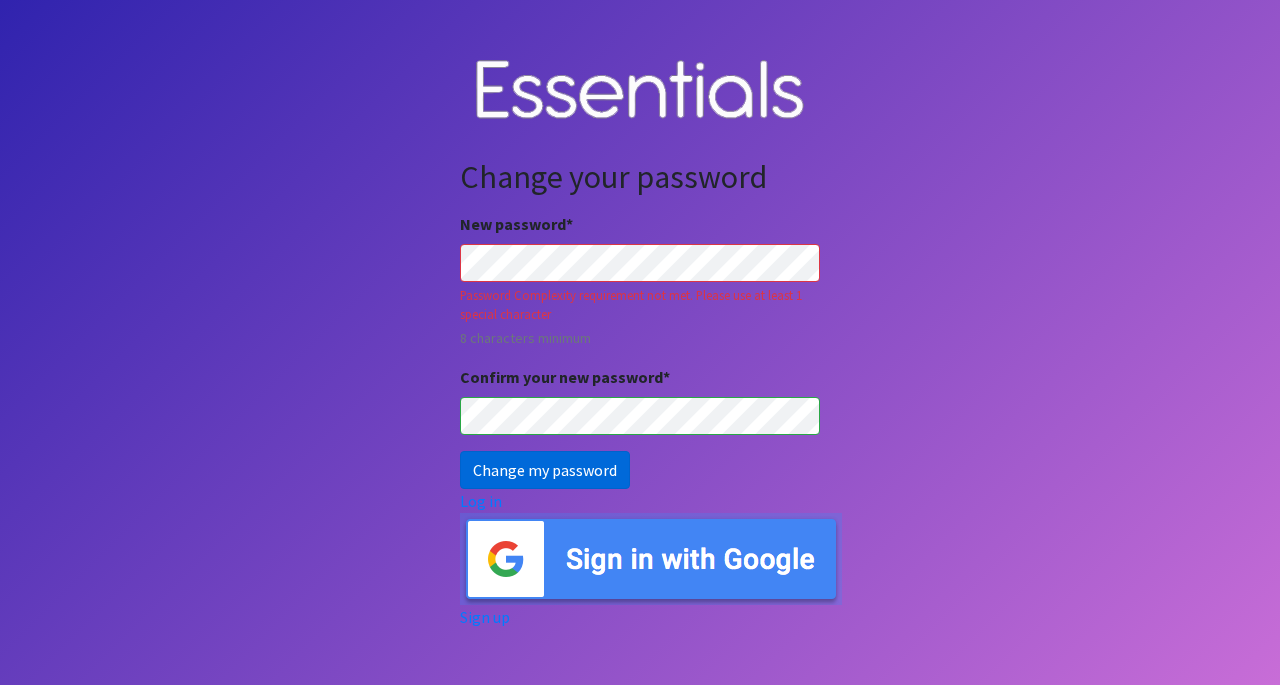 click on "Change my password" at bounding box center (545, 470) 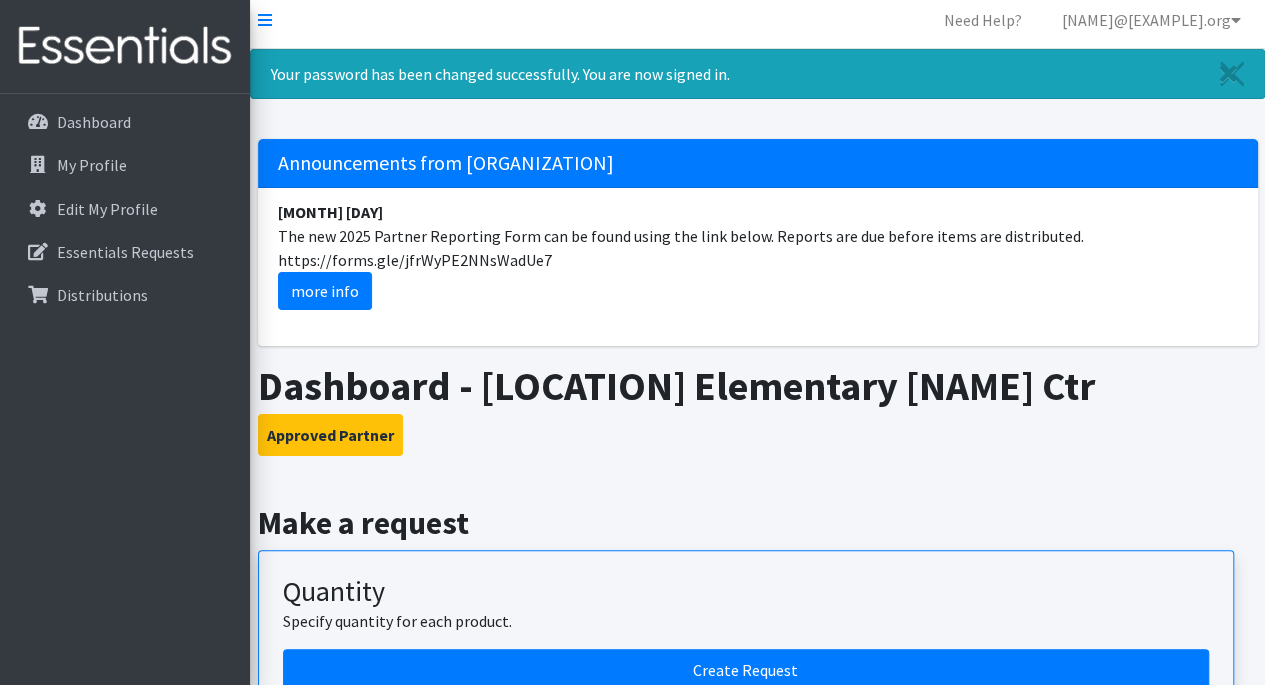 scroll, scrollTop: 9, scrollLeft: 0, axis: vertical 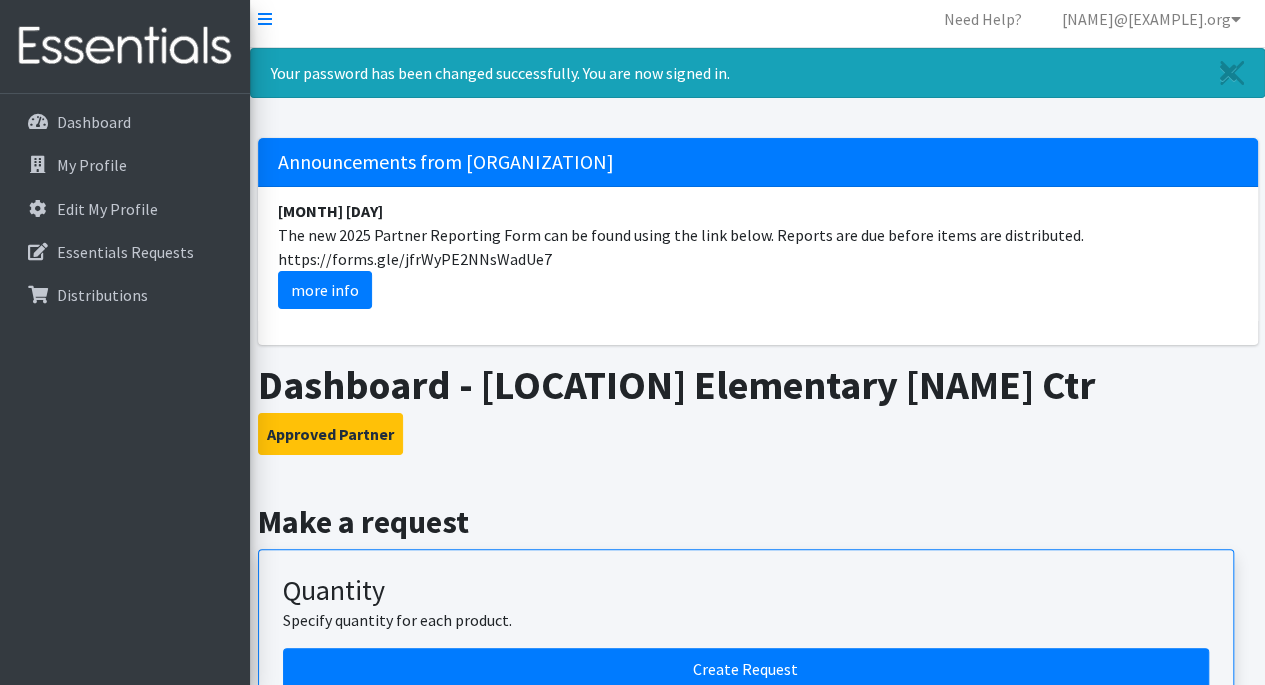 click on "[MONTH] [DAY]
The new [YEAR] Partner Reporting Form can be found using the link below. Reports are due before items are distributed.
https://forms.gle/jfrWyPE2NNsWadUe7
more info" at bounding box center [758, 254] 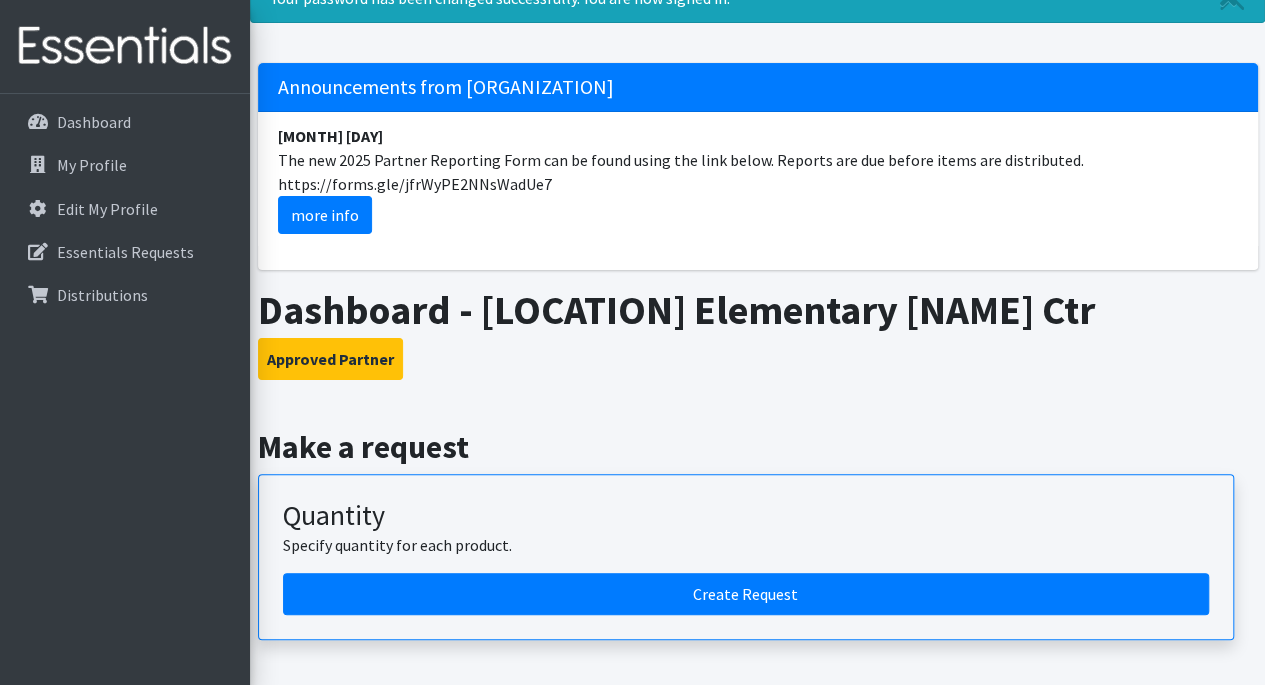 scroll, scrollTop: 82, scrollLeft: 0, axis: vertical 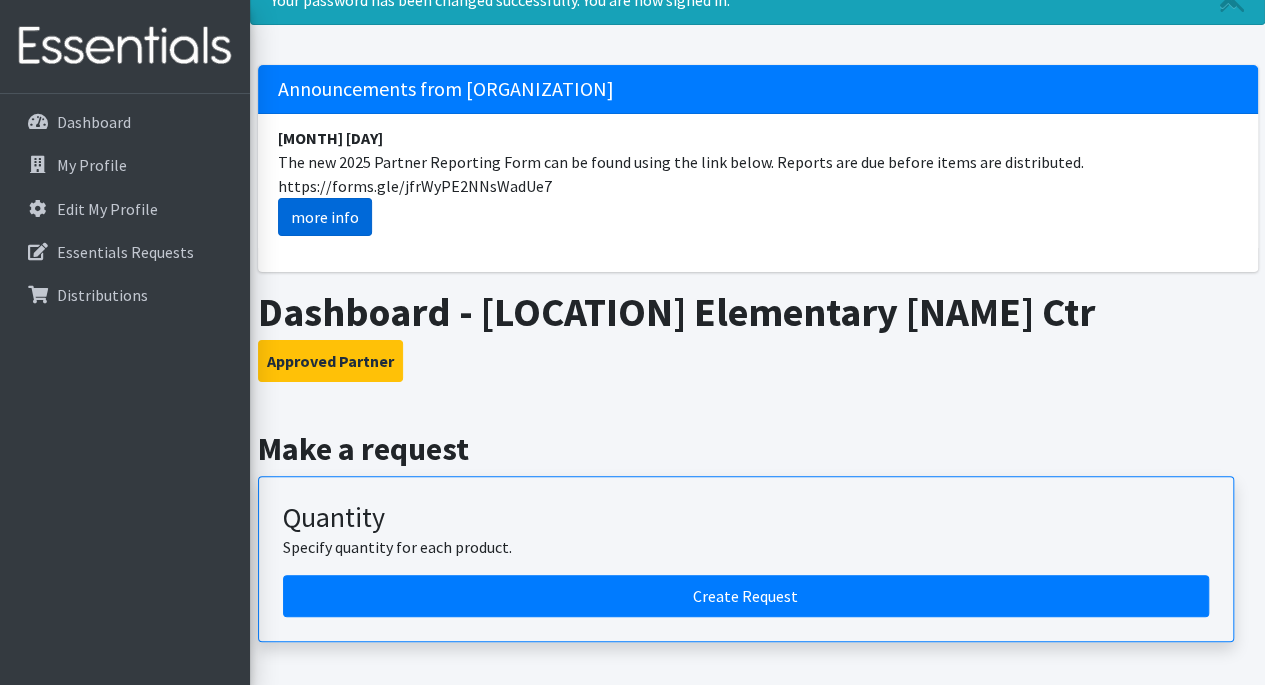 click on "more info" at bounding box center [325, 217] 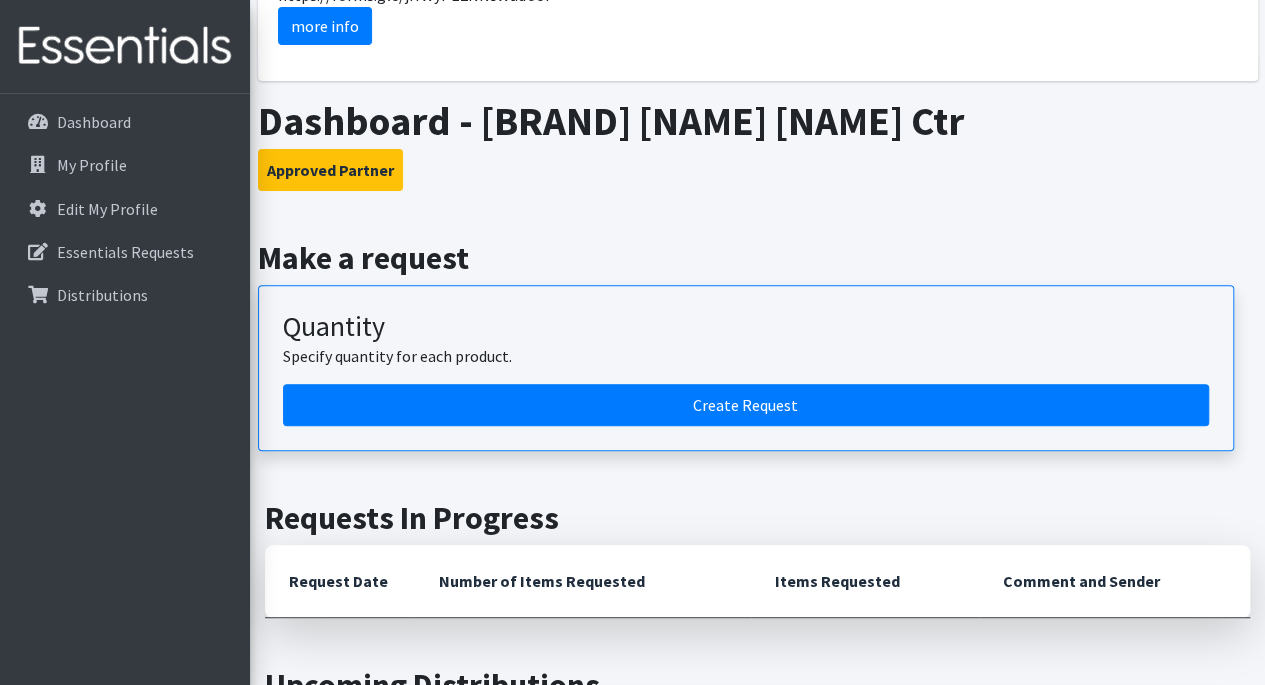 scroll, scrollTop: 274, scrollLeft: 0, axis: vertical 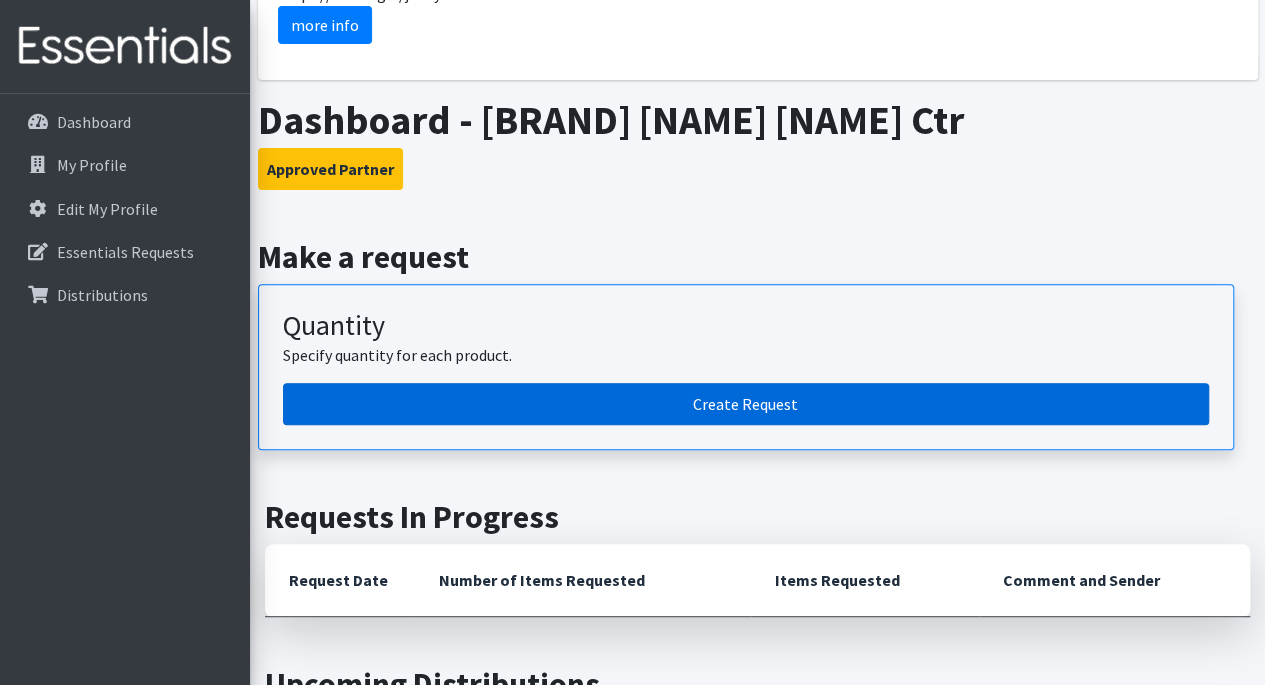 click on "Create Request" at bounding box center (746, 404) 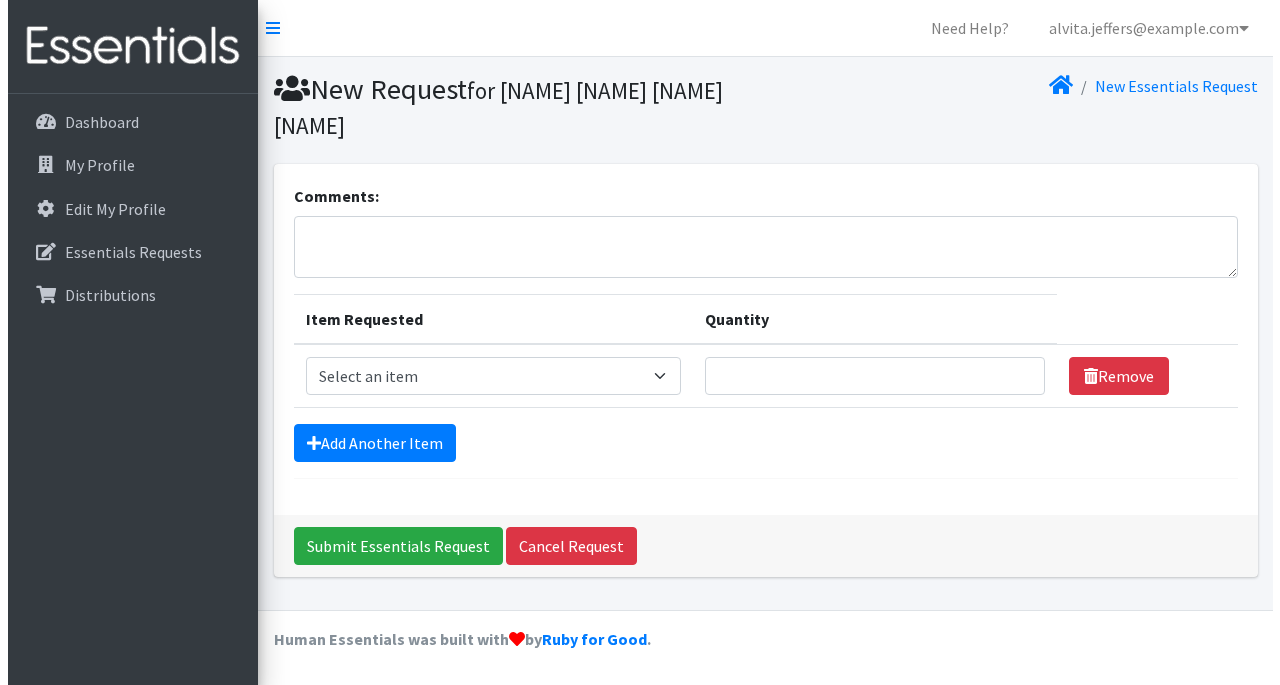 scroll, scrollTop: 0, scrollLeft: 0, axis: both 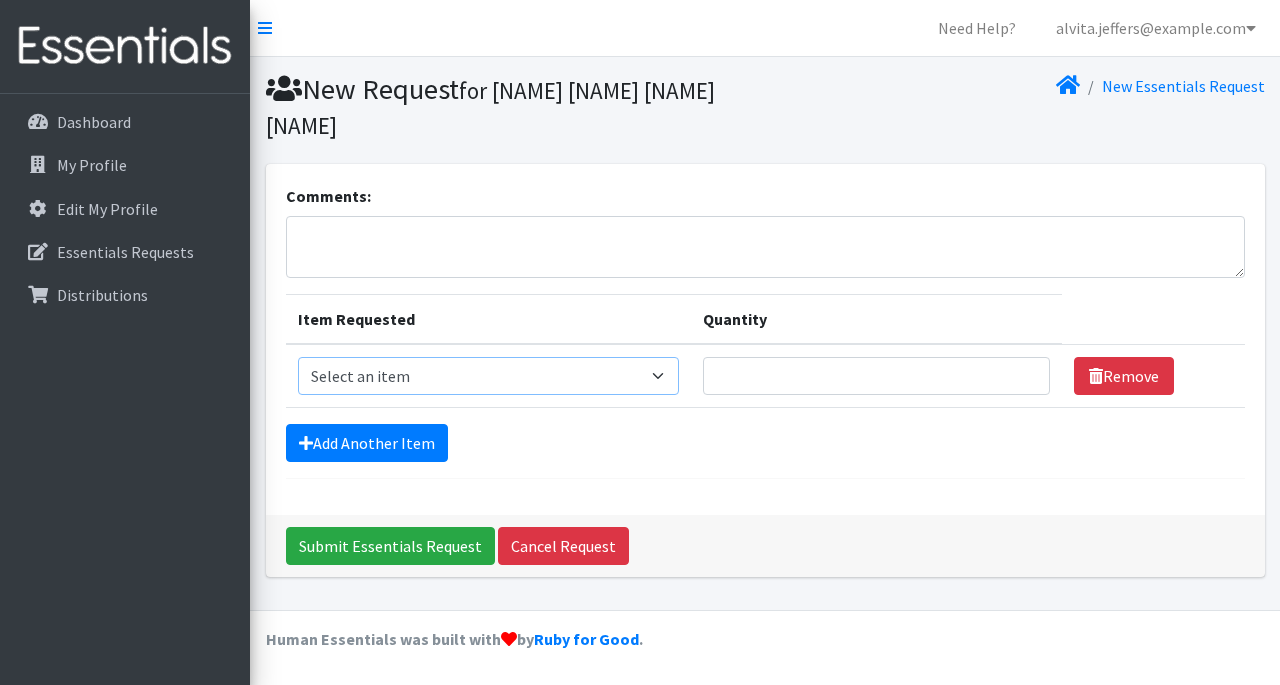 click on "Select an item
Cloth Inserts (For Cloth Diapers)
Kids (Newborn)
Kids (Preemie)
Kids (Size 1)
Kids (Size 2)
Kids (Size 3)
Kids (Size 4)
Kids (Size 5)
Kids (Size 6)
Kids Pull-Ups (2T-3T)
Kids Pull-Ups (3T-4T)
Kids Pull-Ups (4T-5T)
Wipes (Baby)" at bounding box center (489, 376) 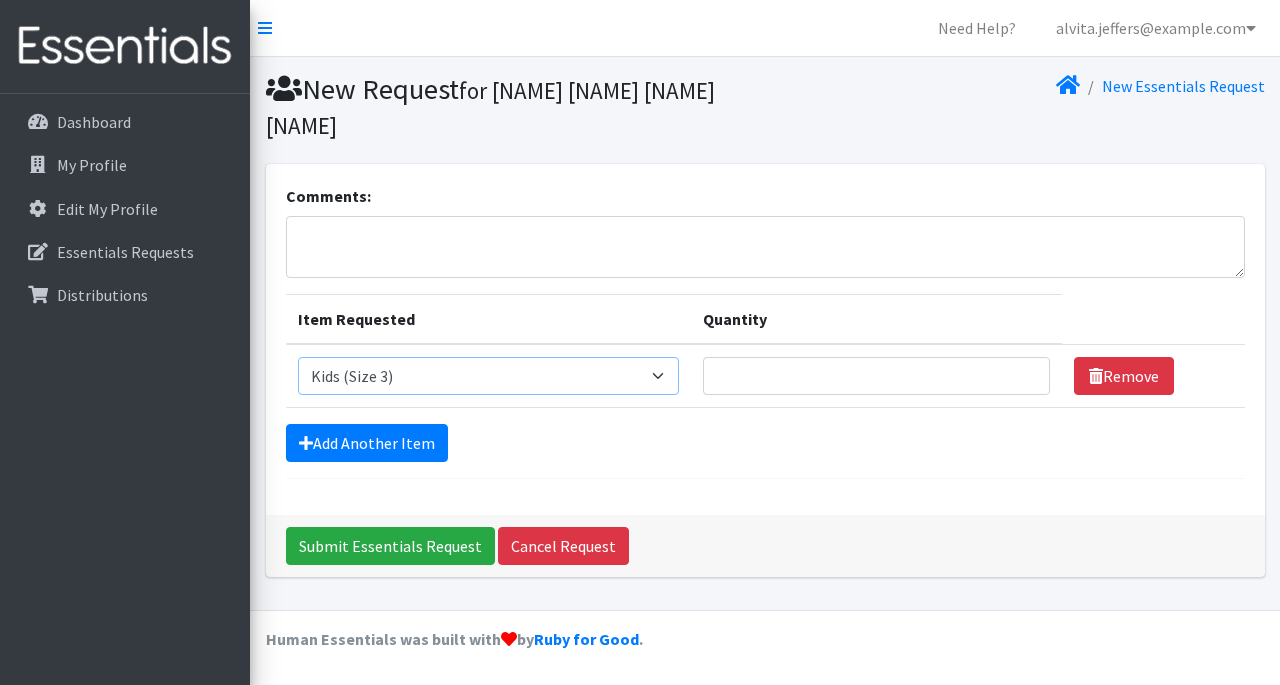 click on "Select an item
Cloth Inserts (For Cloth Diapers)
Kids (Newborn)
Kids (Preemie)
Kids (Size 1)
Kids (Size 2)
Kids (Size 3)
Kids (Size 4)
Kids (Size 5)
Kids (Size 6)
Kids Pull-Ups (2T-3T)
Kids Pull-Ups (3T-4T)
Kids Pull-Ups (4T-5T)
Wipes (Baby)" at bounding box center (489, 376) 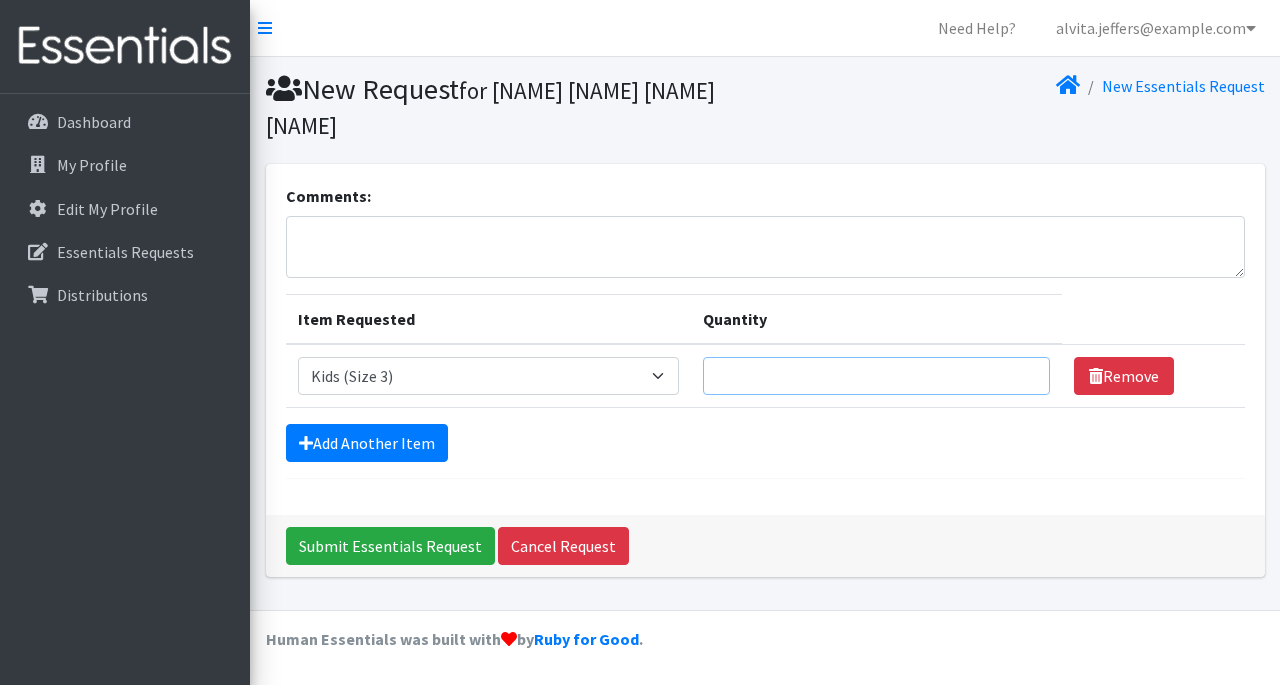 click on "Quantity" at bounding box center [876, 376] 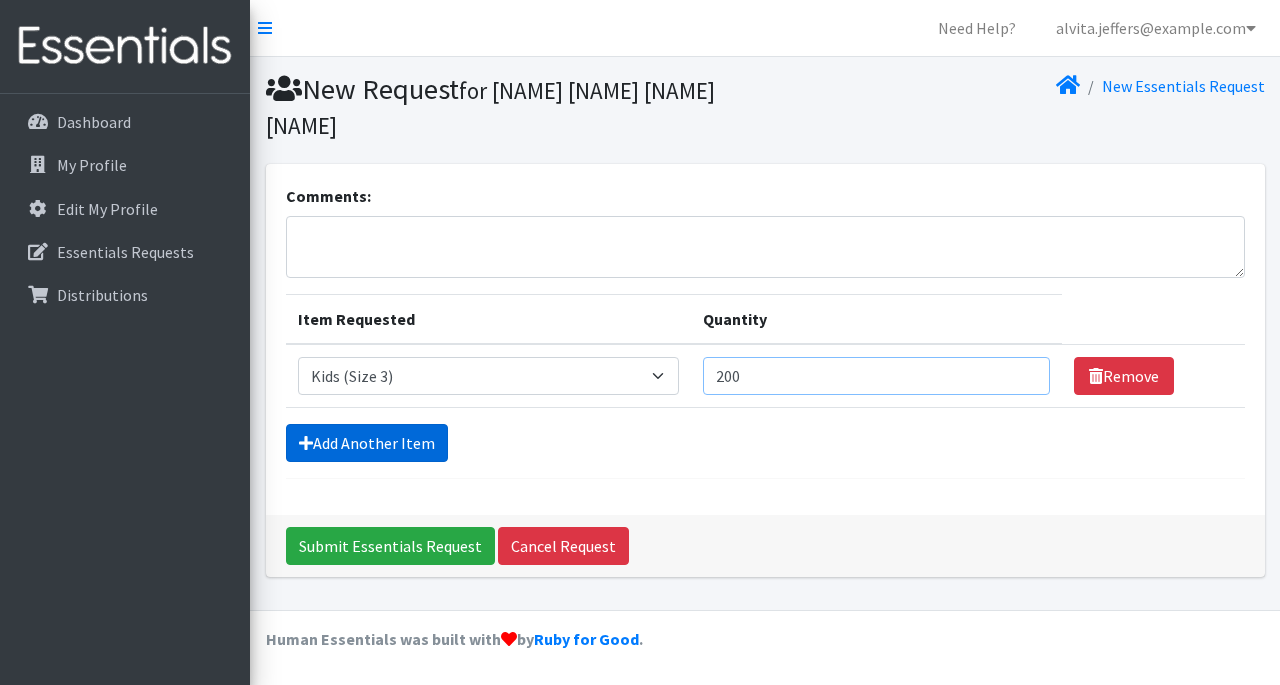type on "200" 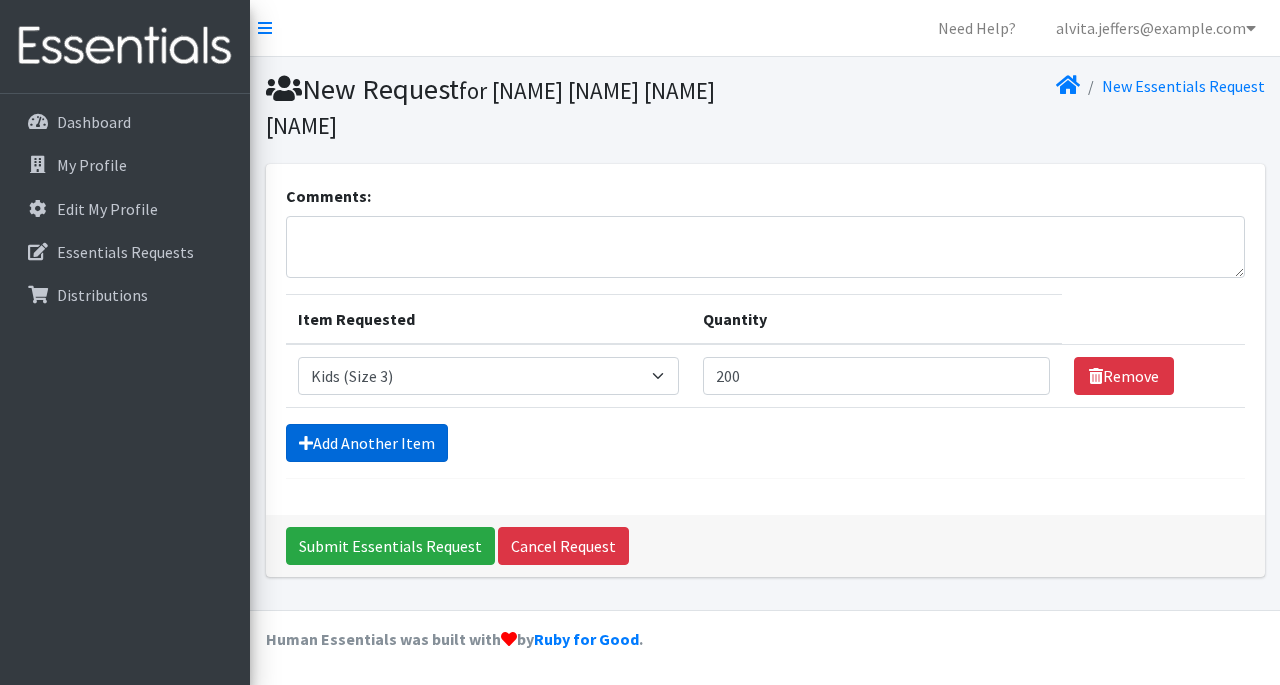 click on "Add Another Item" at bounding box center (367, 443) 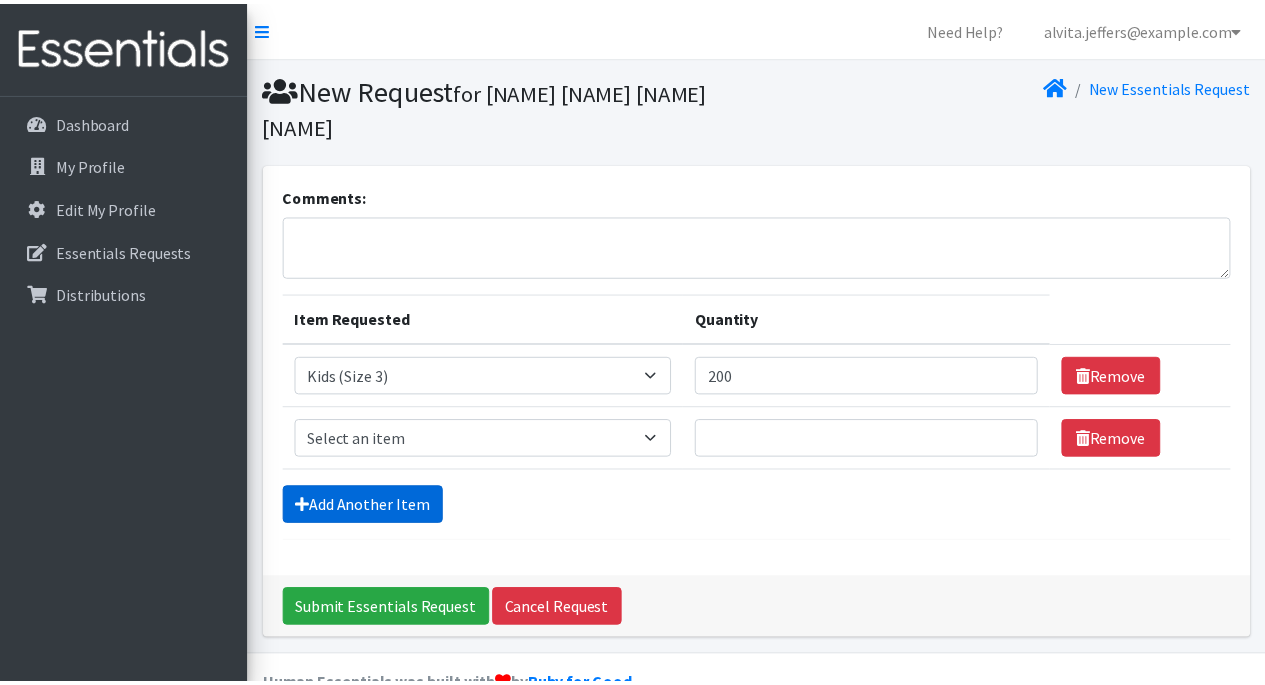 scroll, scrollTop: 42, scrollLeft: 0, axis: vertical 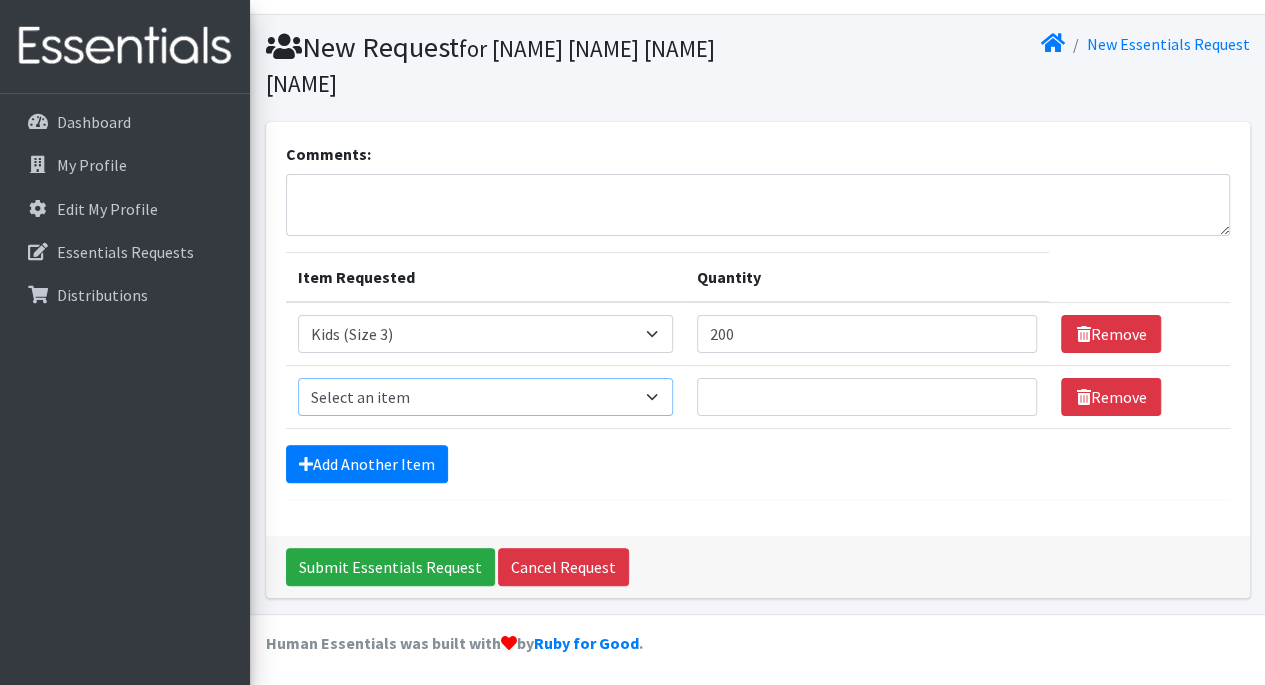 click on "Select an item
Cloth Inserts (For Cloth Diapers)
Kids (Newborn)
Kids (Preemie)
Kids (Size 1)
Kids (Size 2)
Kids (Size 3)
Kids (Size 4)
Kids (Size 5)
Kids (Size 6)
Kids Pull-Ups (2T-3T)
Kids Pull-Ups (3T-4T)
Kids Pull-Ups (4T-5T)
Wipes (Baby)" at bounding box center (485, 397) 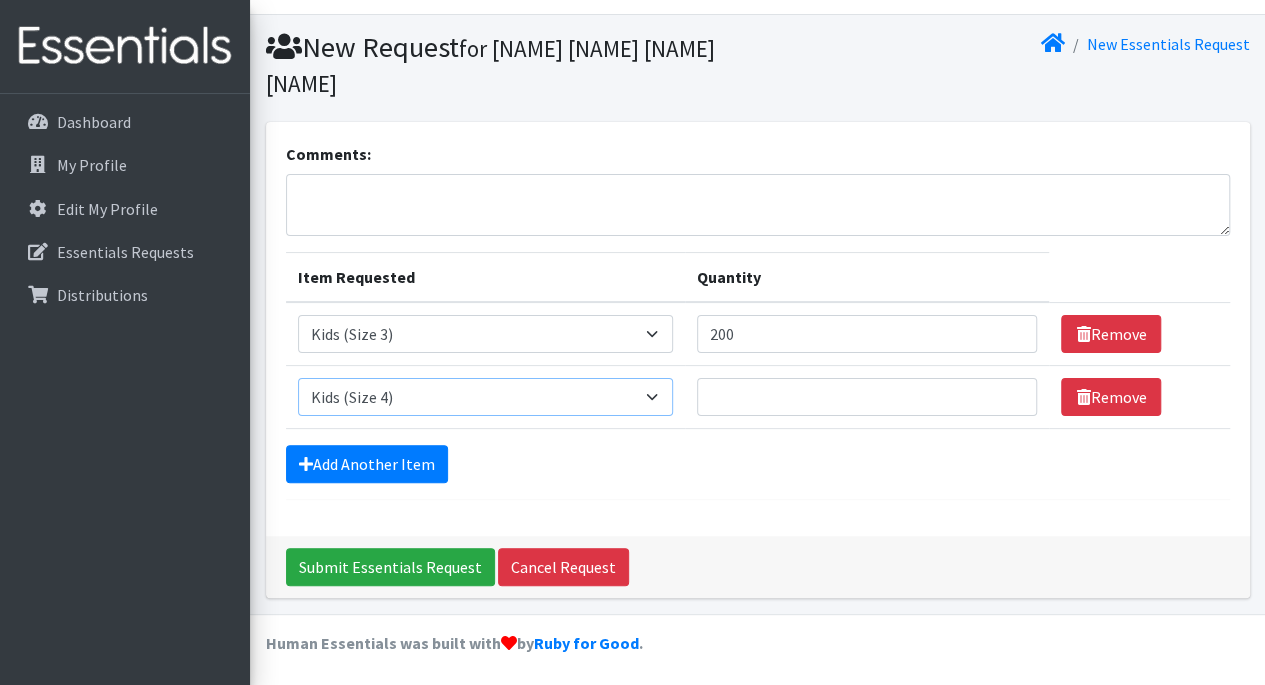 click on "Select an item
Cloth Inserts (For Cloth Diapers)
Kids (Newborn)
Kids (Preemie)
Kids (Size 1)
Kids (Size 2)
Kids (Size 3)
Kids (Size 4)
Kids (Size 5)
Kids (Size 6)
Kids Pull-Ups (2T-3T)
Kids Pull-Ups (3T-4T)
Kids Pull-Ups (4T-5T)
Wipes (Baby)" at bounding box center [485, 397] 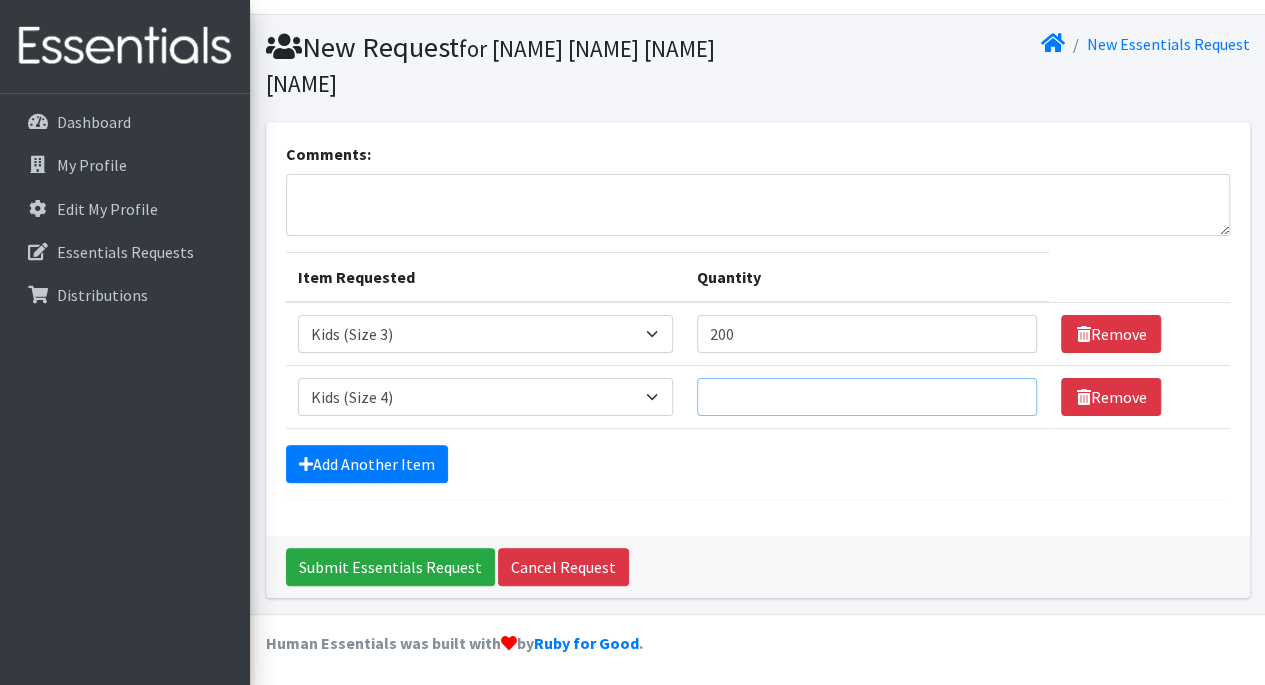 click on "Quantity" at bounding box center (867, 397) 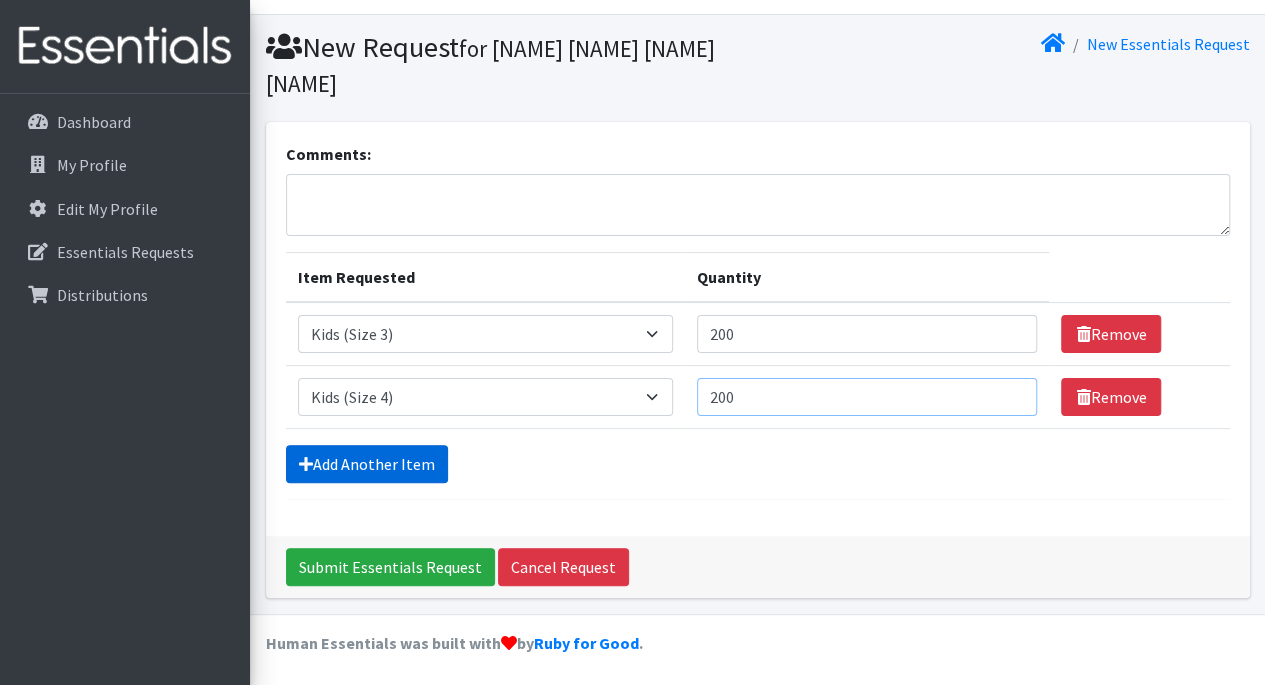 type on "200" 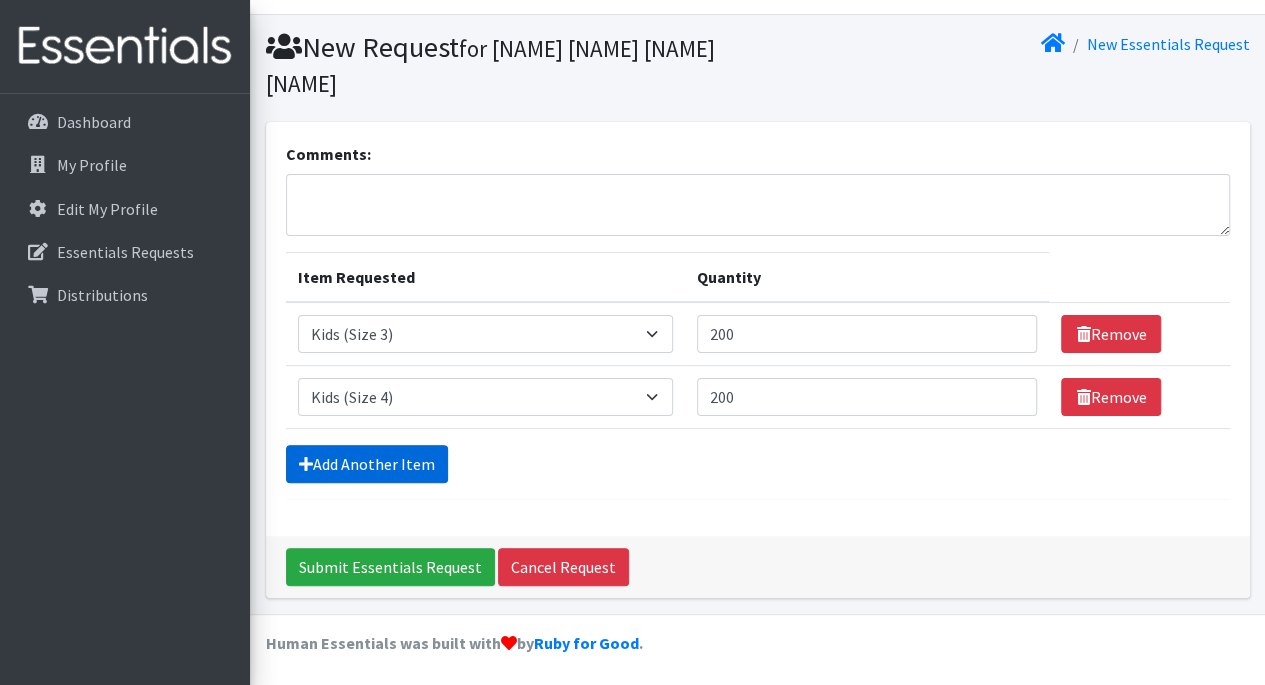 click on "Add Another Item" at bounding box center (367, 464) 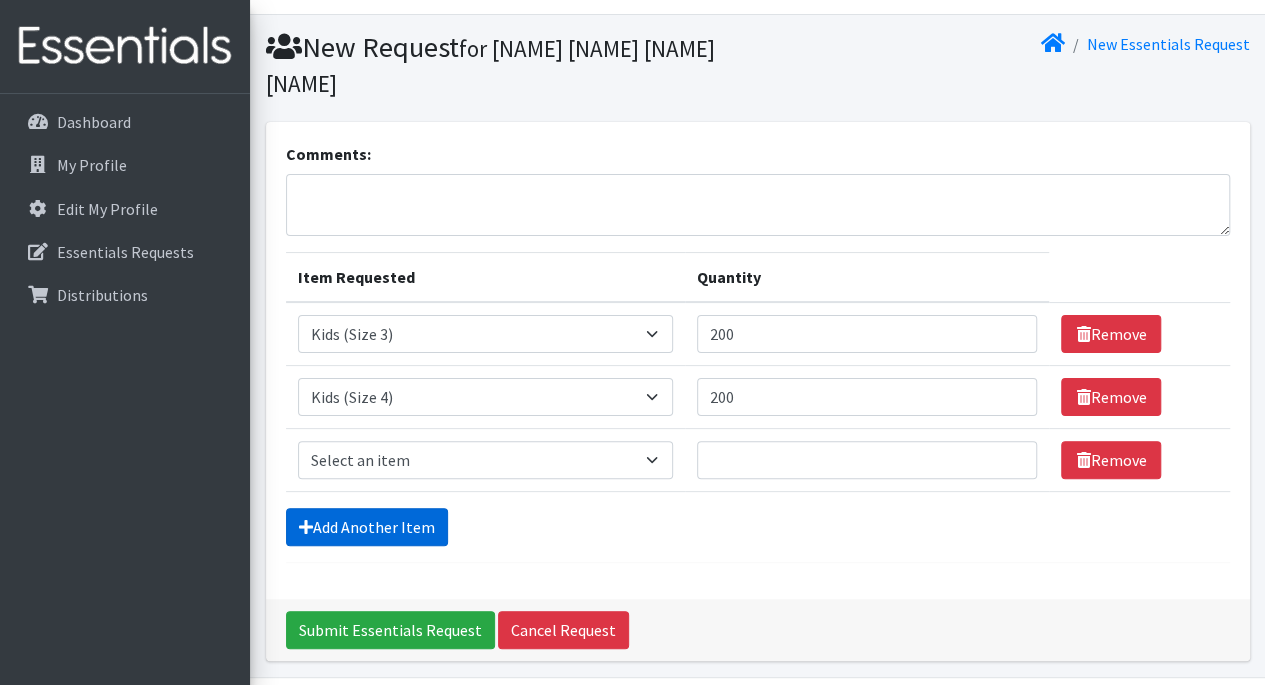 scroll, scrollTop: 105, scrollLeft: 0, axis: vertical 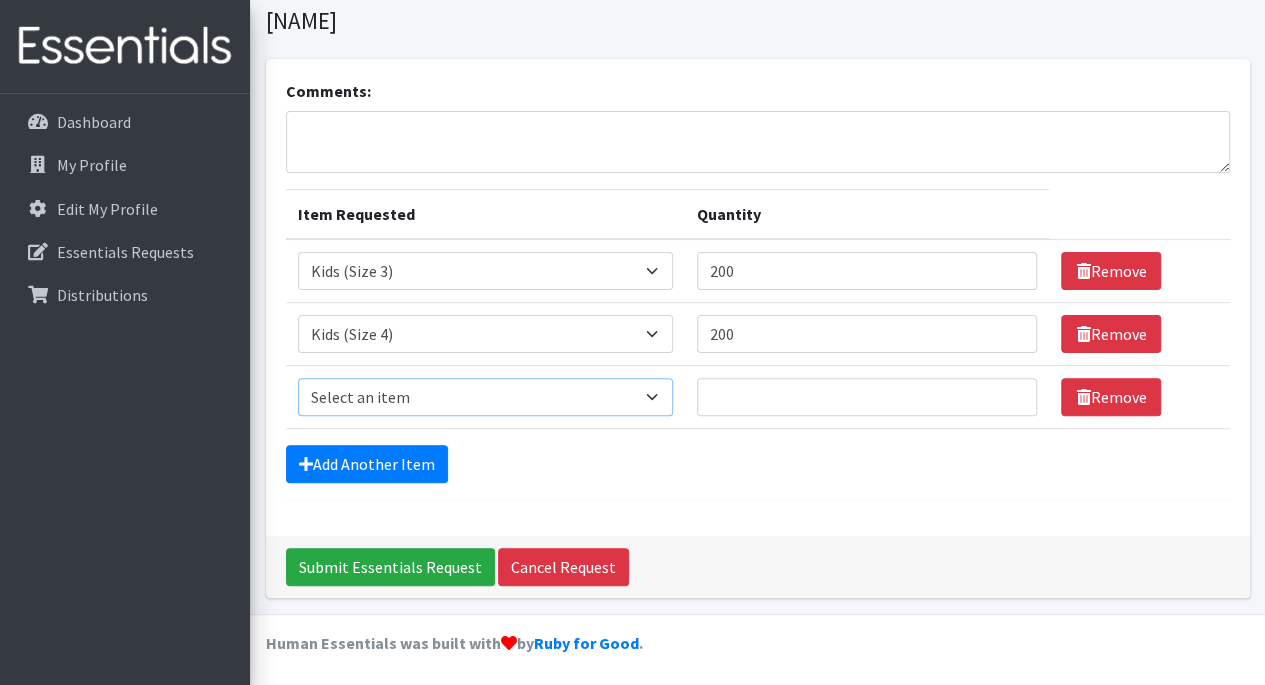 click on "Select an item
Cloth Inserts (For Cloth Diapers)
Kids (Newborn)
Kids (Preemie)
Kids (Size 1)
Kids (Size 2)
Kids (Size 3)
Kids (Size 4)
Kids (Size 5)
Kids (Size 6)
Kids Pull-Ups (2T-3T)
Kids Pull-Ups (3T-4T)
Kids Pull-Ups (4T-5T)
Wipes (Baby)" at bounding box center (485, 397) 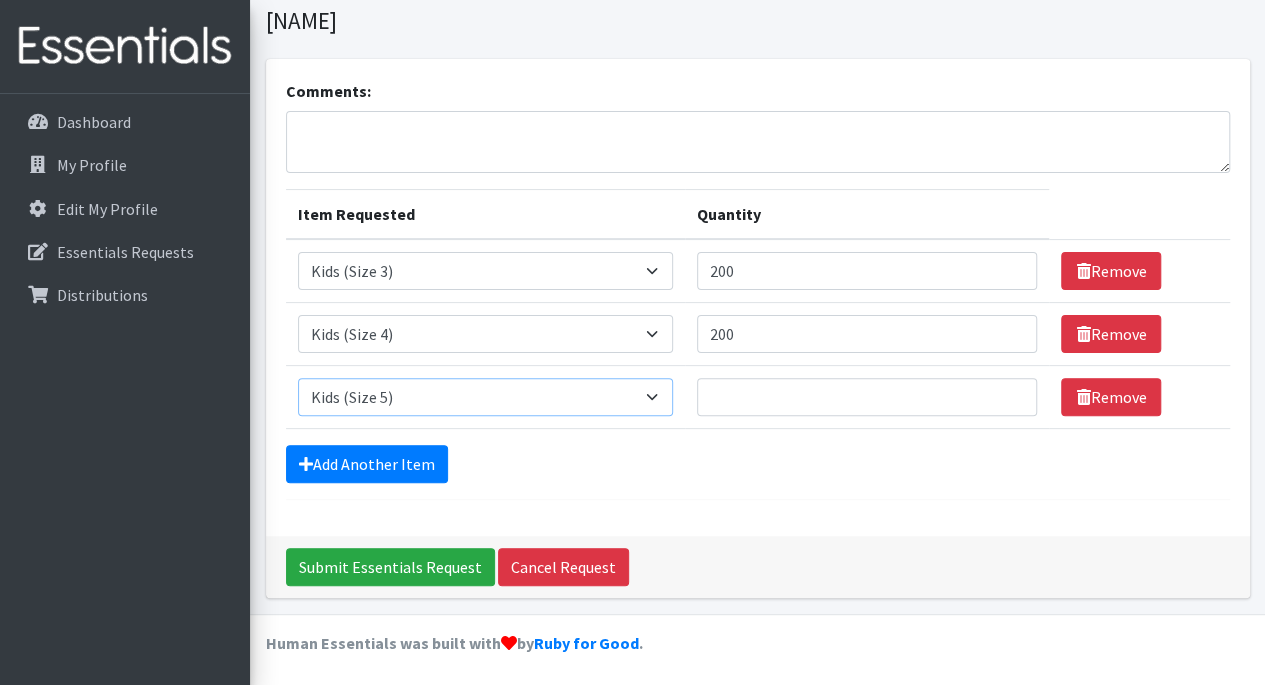click on "Select an item
Cloth Inserts (For Cloth Diapers)
Kids (Newborn)
Kids (Preemie)
Kids (Size 1)
Kids (Size 2)
Kids (Size 3)
Kids (Size 4)
Kids (Size 5)
Kids (Size 6)
Kids Pull-Ups (2T-3T)
Kids Pull-Ups (3T-4T)
Kids Pull-Ups (4T-5T)
Wipes (Baby)" at bounding box center (485, 397) 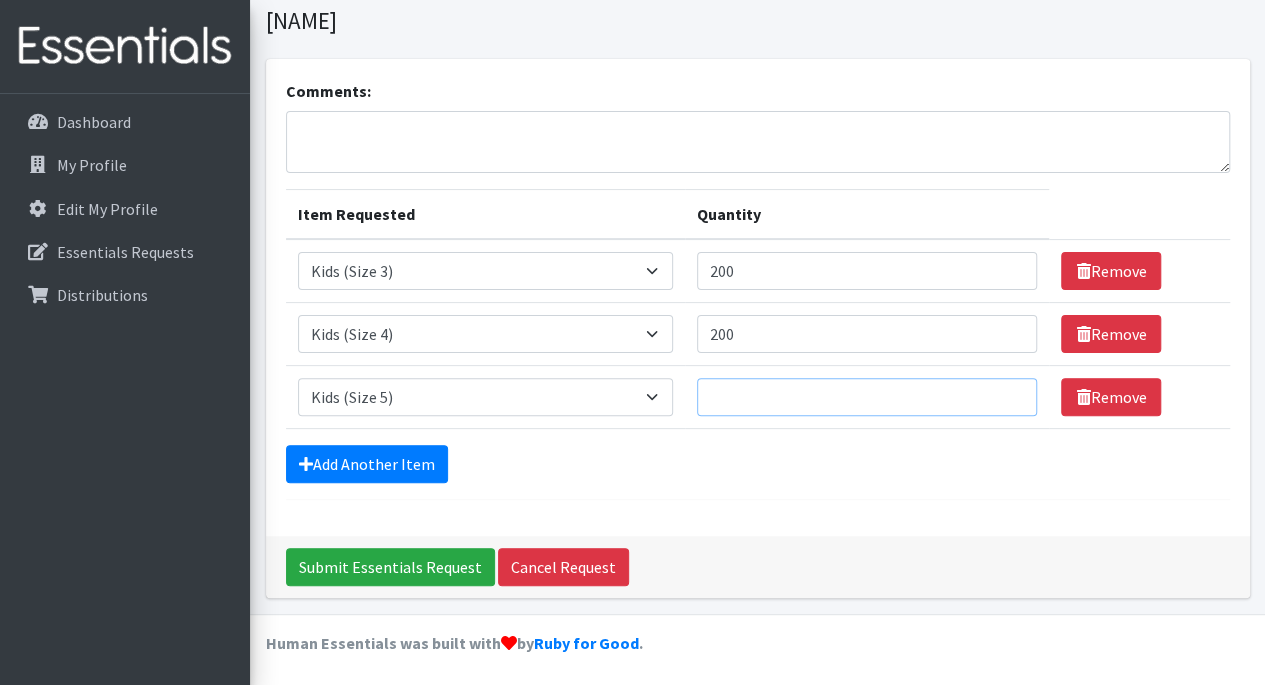 click on "Quantity" at bounding box center [867, 397] 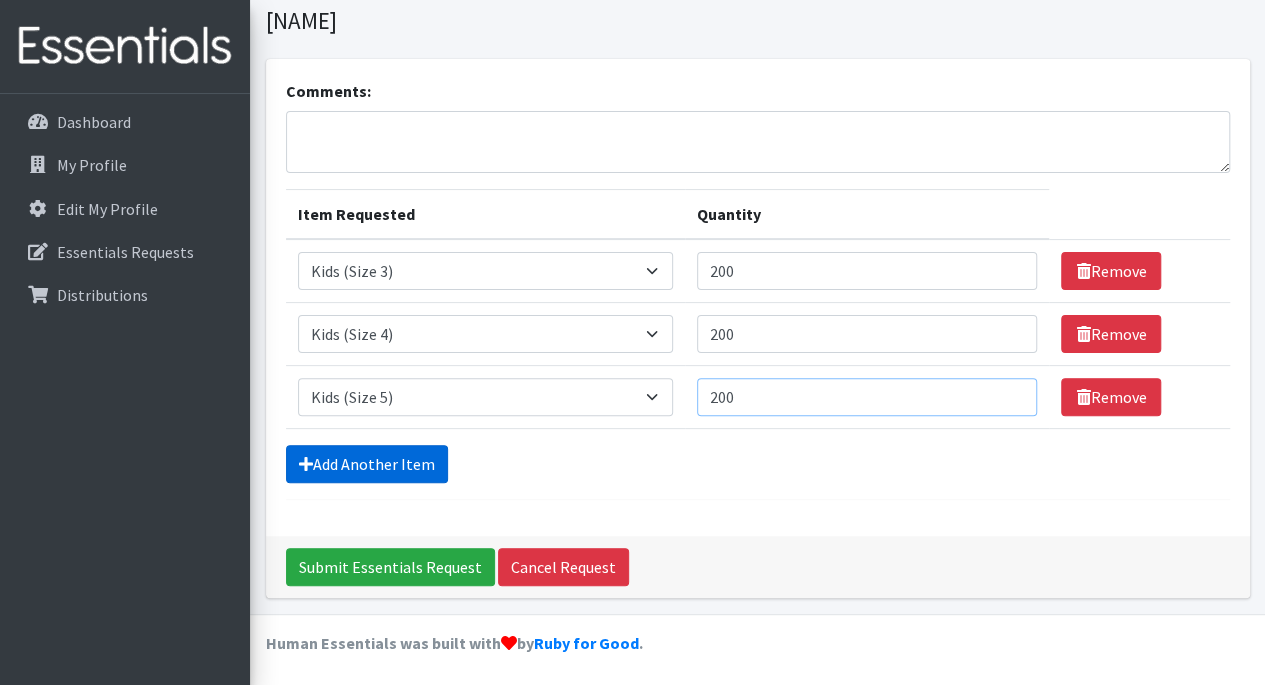 type on "200" 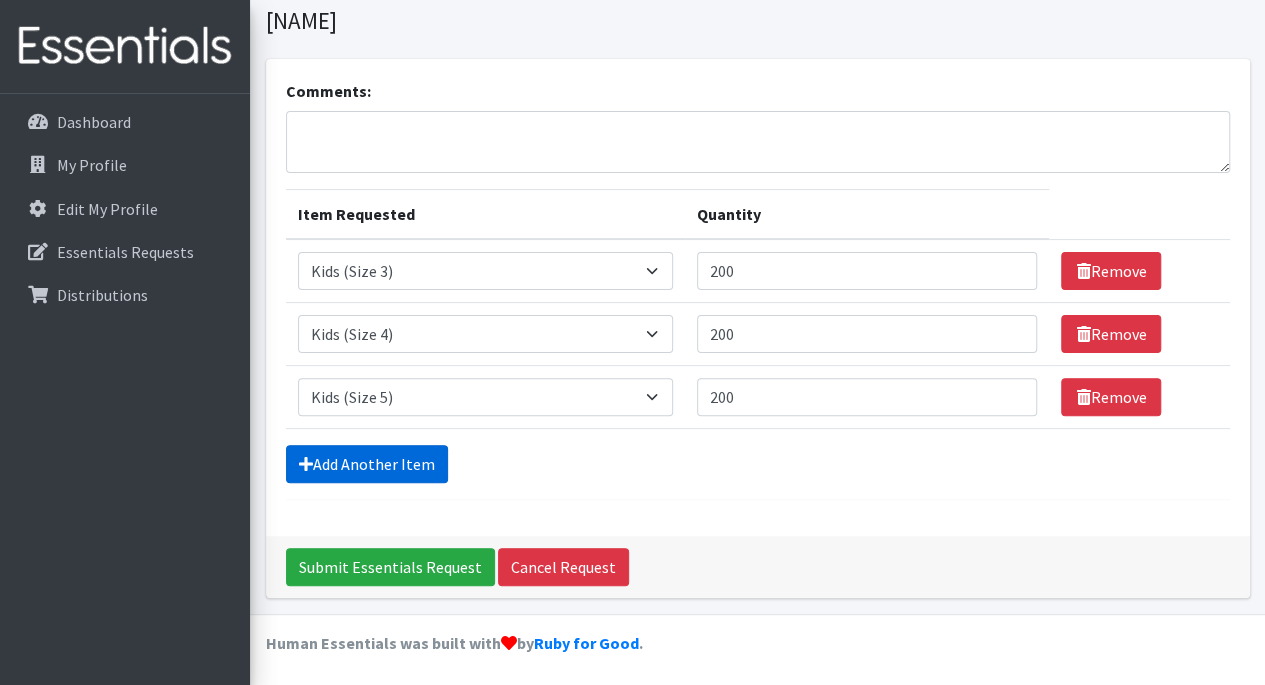 click on "Add Another Item" at bounding box center [367, 464] 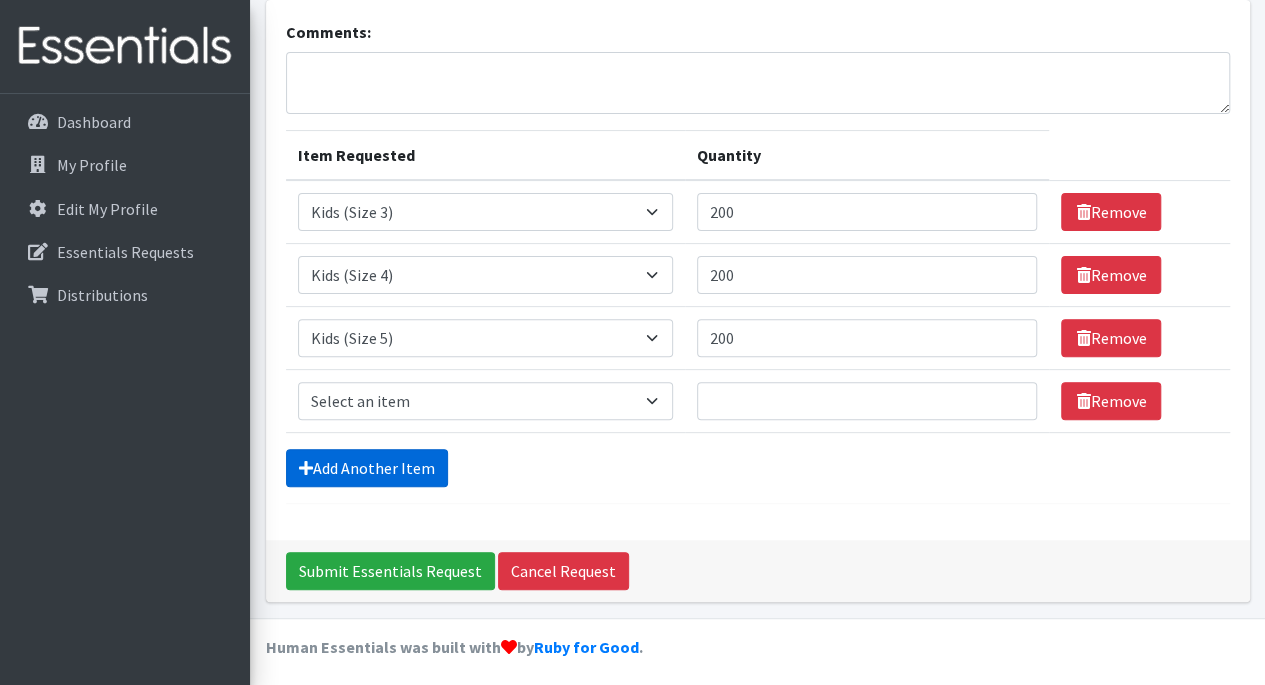 scroll, scrollTop: 168, scrollLeft: 0, axis: vertical 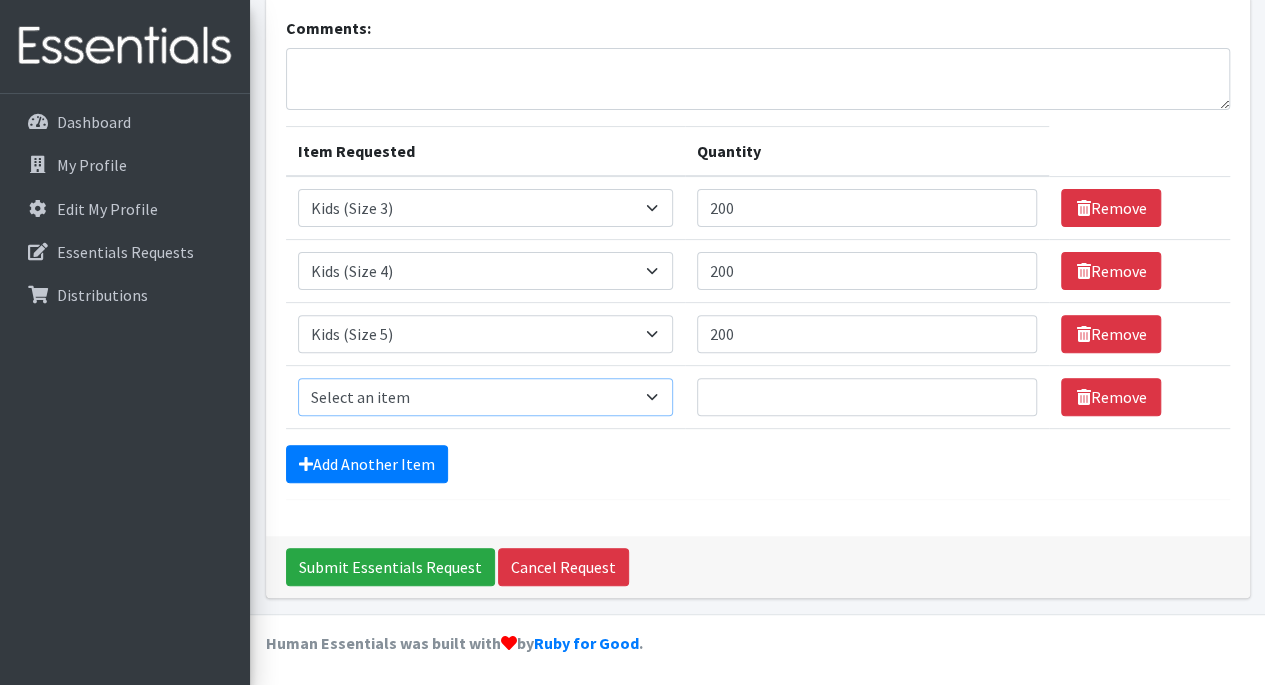 click on "Select an item
Cloth Inserts (For Cloth Diapers)
Kids (Newborn)
Kids (Preemie)
Kids (Size 1)
Kids (Size 2)
Kids (Size 3)
Kids (Size 4)
Kids (Size 5)
Kids (Size 6)
Kids Pull-Ups (2T-3T)
Kids Pull-Ups (3T-4T)
Kids Pull-Ups (4T-5T)
Wipes (Baby)" at bounding box center (485, 397) 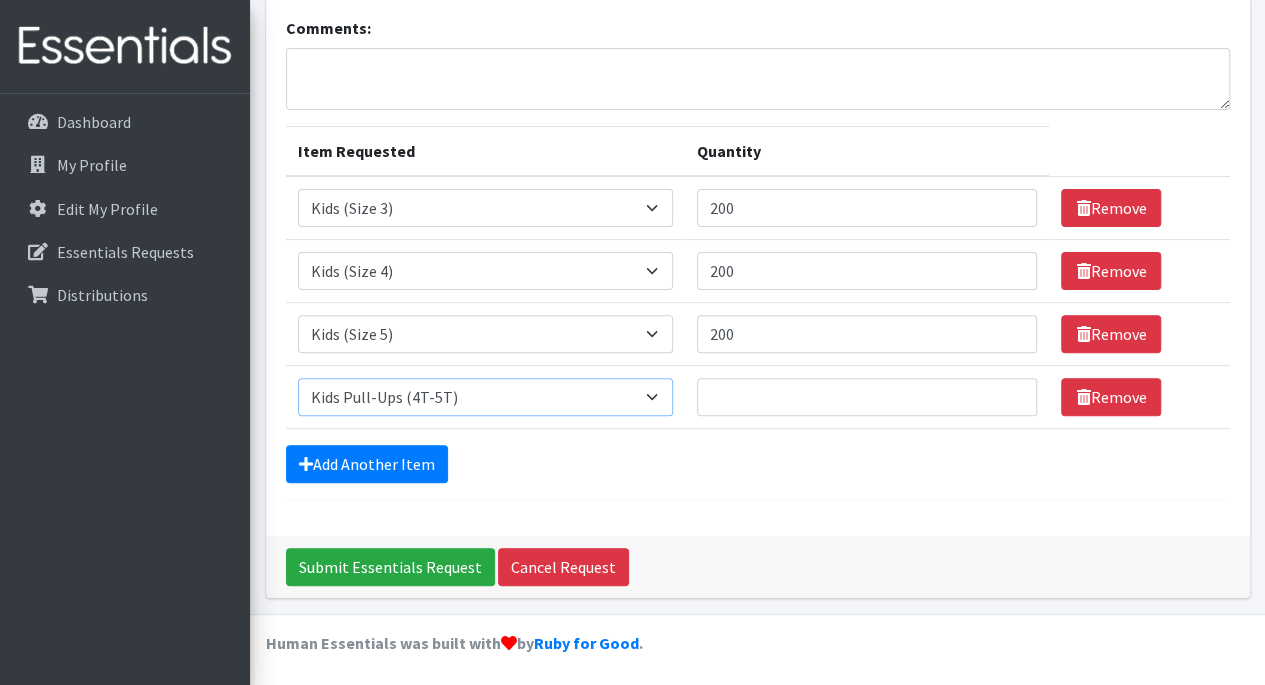 click on "Select an item
Cloth Inserts (For Cloth Diapers)
Kids (Newborn)
Kids (Preemie)
Kids (Size 1)
Kids (Size 2)
Kids (Size 3)
Kids (Size 4)
Kids (Size 5)
Kids (Size 6)
Kids Pull-Ups (2T-3T)
Kids Pull-Ups (3T-4T)
Kids Pull-Ups (4T-5T)
Wipes (Baby)" at bounding box center (485, 397) 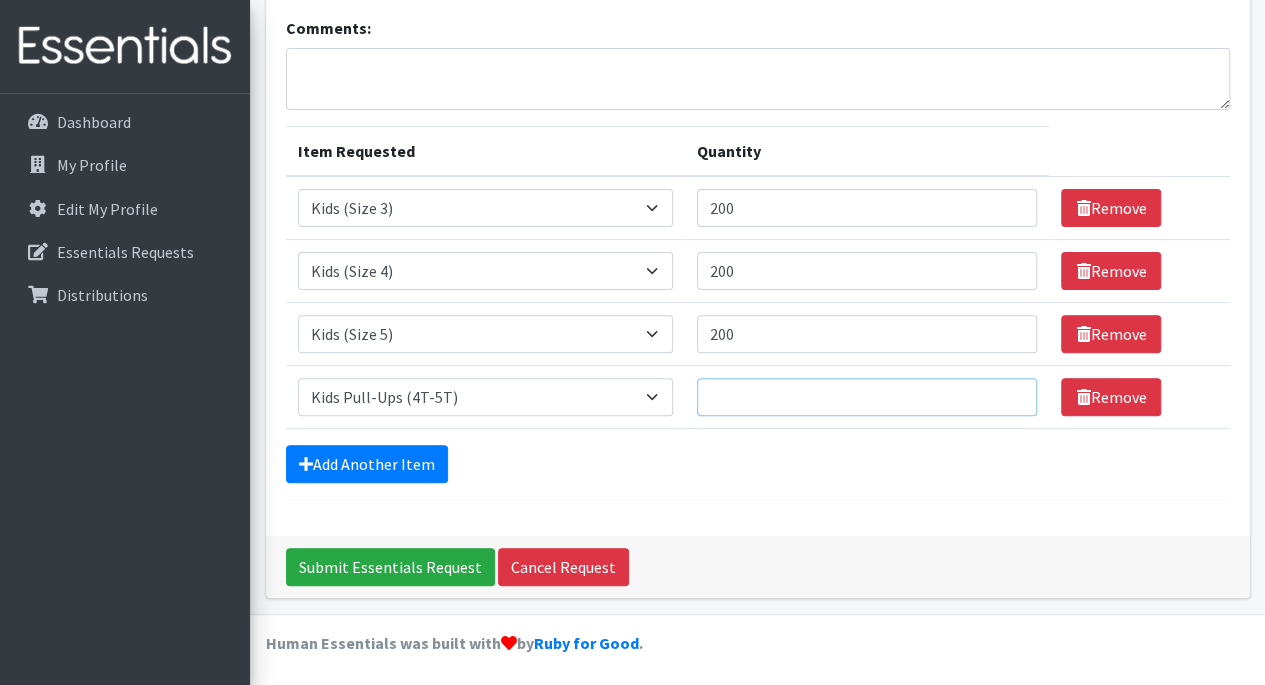 click on "Quantity" at bounding box center (867, 397) 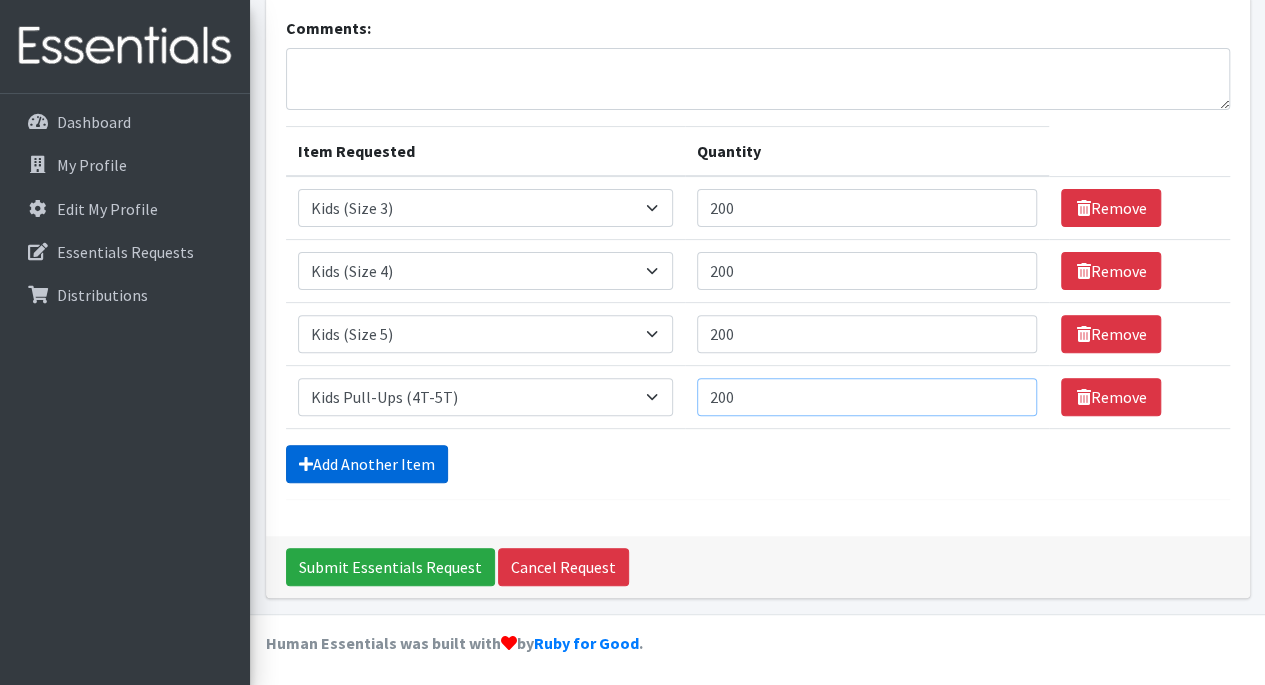 type on "200" 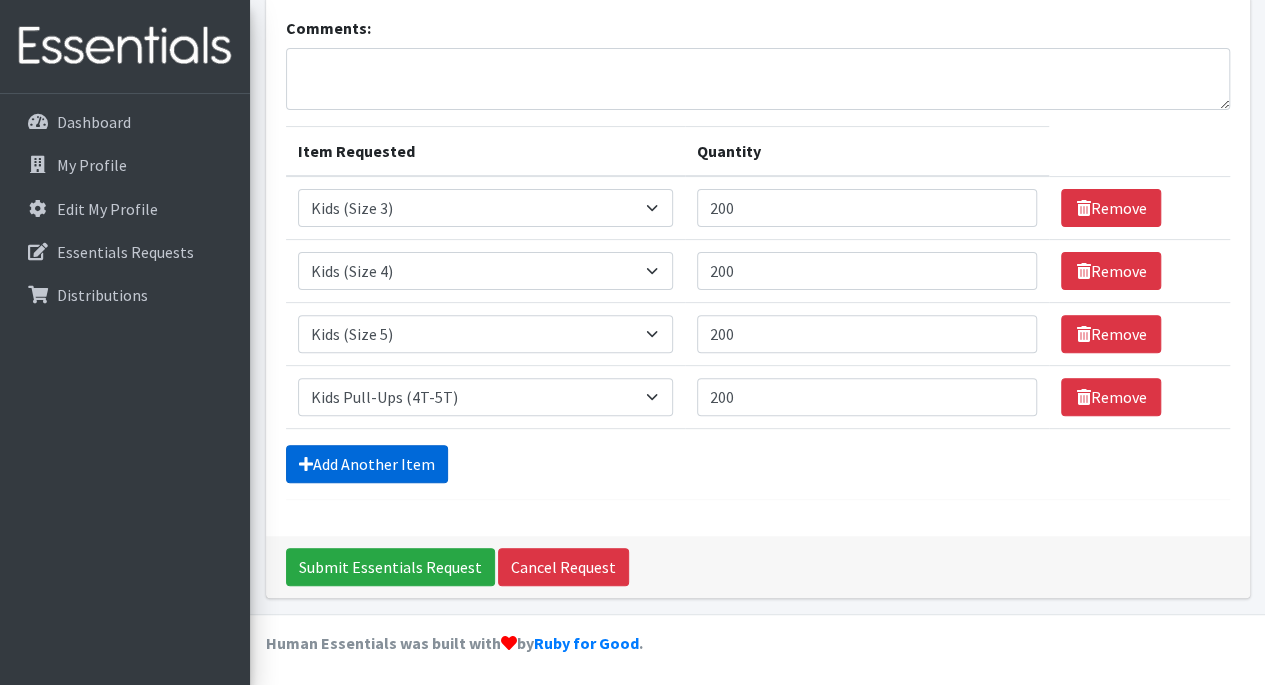 click on "Add Another Item" at bounding box center [367, 464] 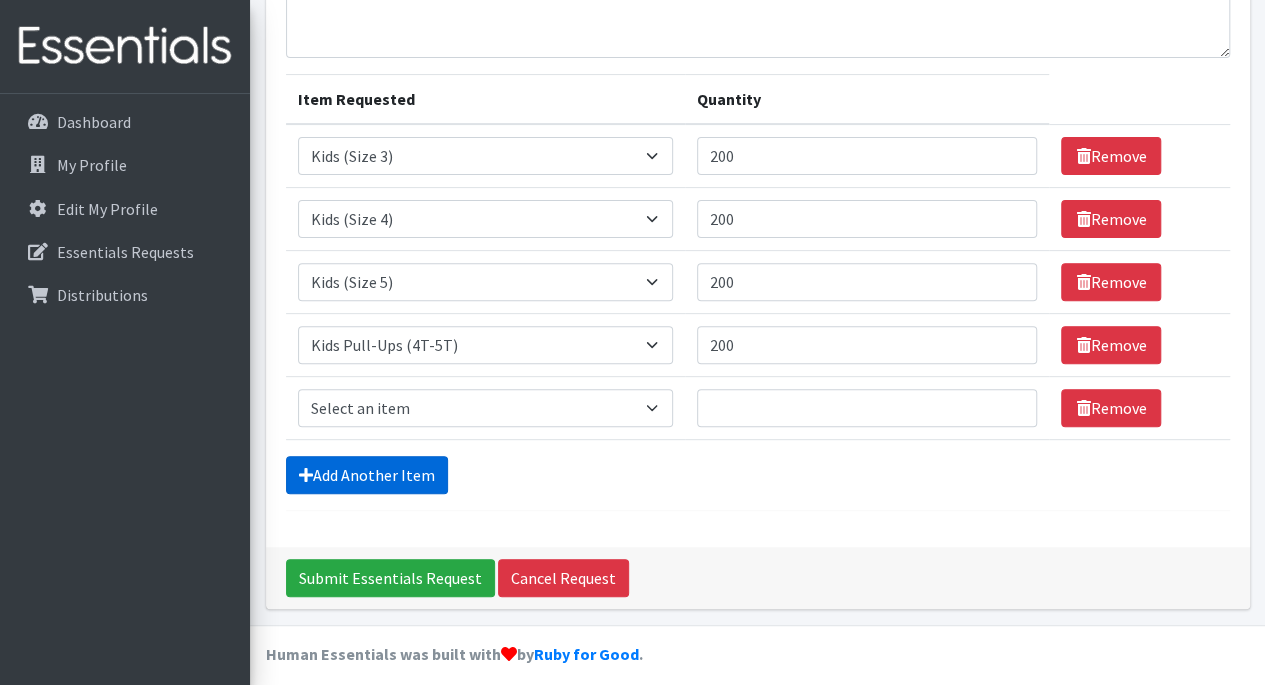 scroll, scrollTop: 230, scrollLeft: 0, axis: vertical 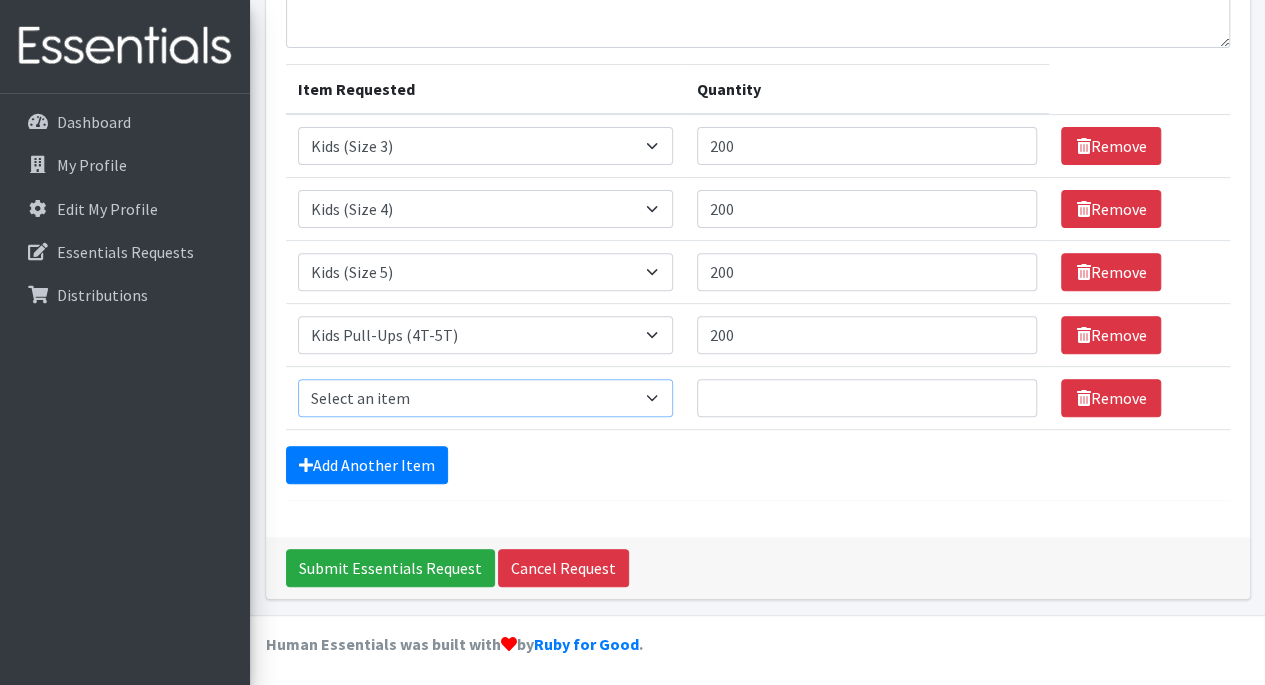 click on "Select an item
Cloth Inserts (For Cloth Diapers)
Kids (Newborn)
Kids (Preemie)
Kids (Size 1)
Kids (Size 2)
Kids (Size 3)
Kids (Size 4)
Kids (Size 5)
Kids (Size 6)
Kids Pull-Ups (2T-3T)
Kids Pull-Ups (3T-4T)
Kids Pull-Ups (4T-5T)
Wipes (Baby)" at bounding box center [485, 398] 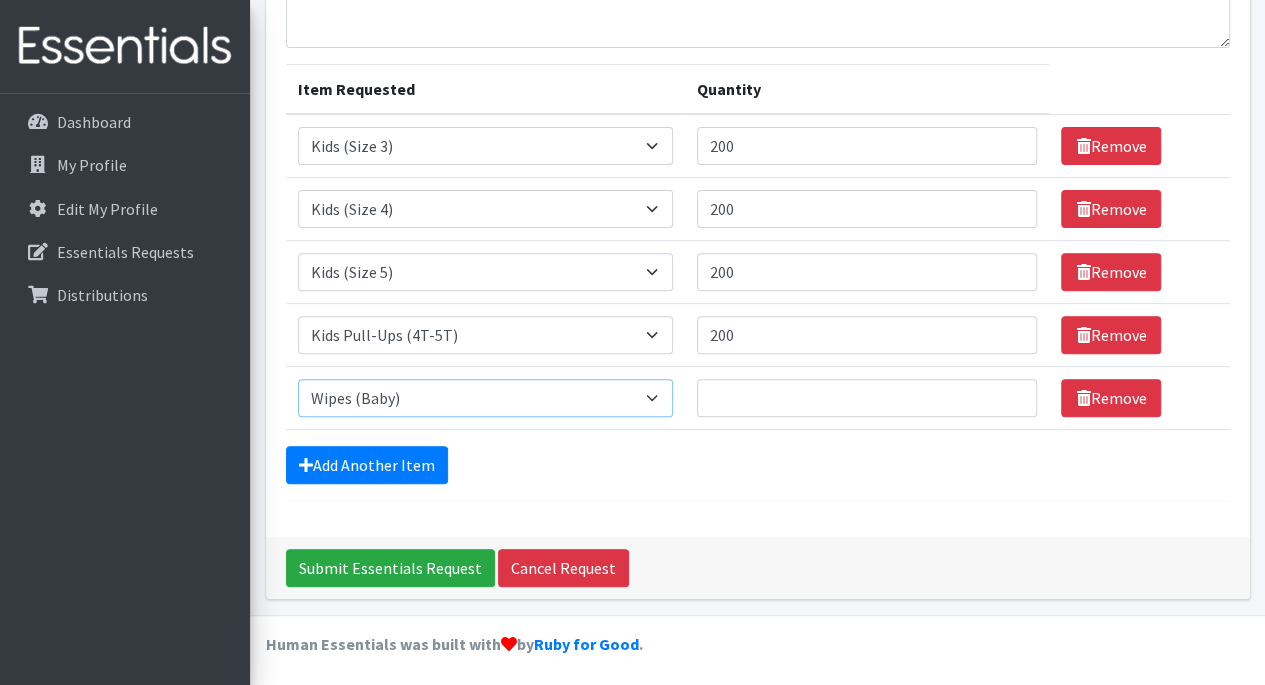 click on "Select an item
Cloth Inserts (For Cloth Diapers)
Kids (Newborn)
Kids (Preemie)
Kids (Size 1)
Kids (Size 2)
Kids (Size 3)
Kids (Size 4)
Kids (Size 5)
Kids (Size 6)
Kids Pull-Ups (2T-3T)
Kids Pull-Ups (3T-4T)
Kids Pull-Ups (4T-5T)
Wipes (Baby)" at bounding box center [485, 398] 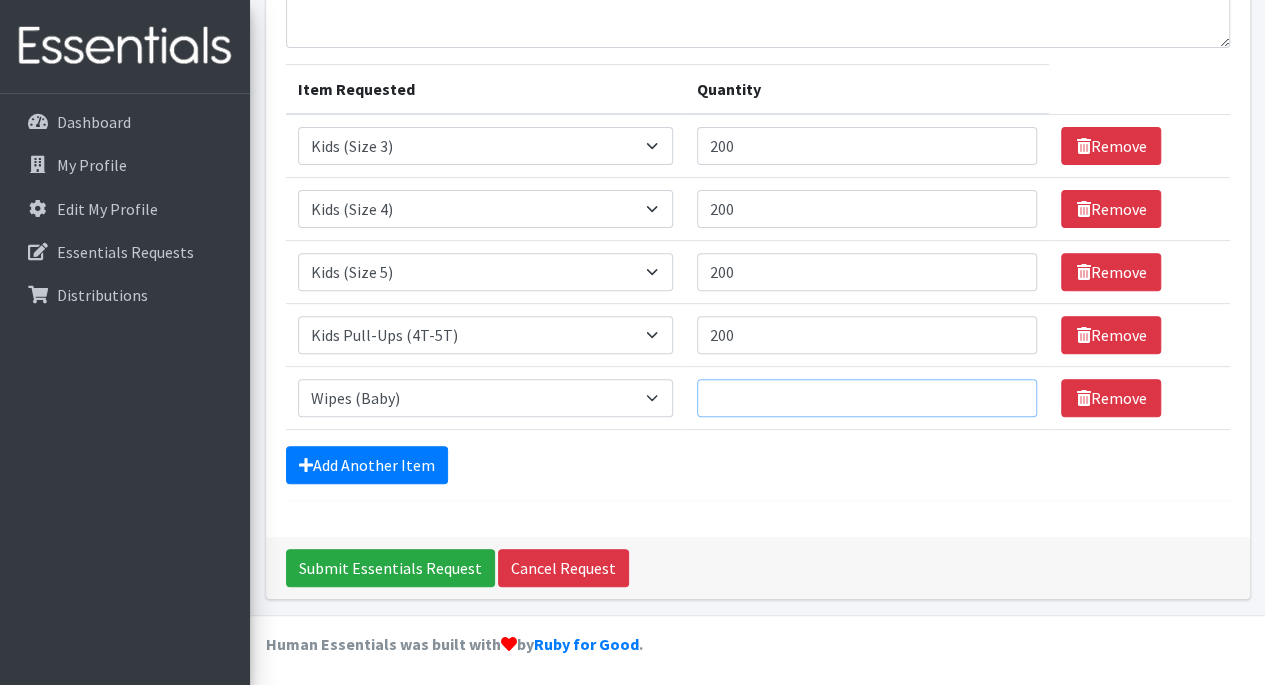 click on "Quantity" at bounding box center (867, 398) 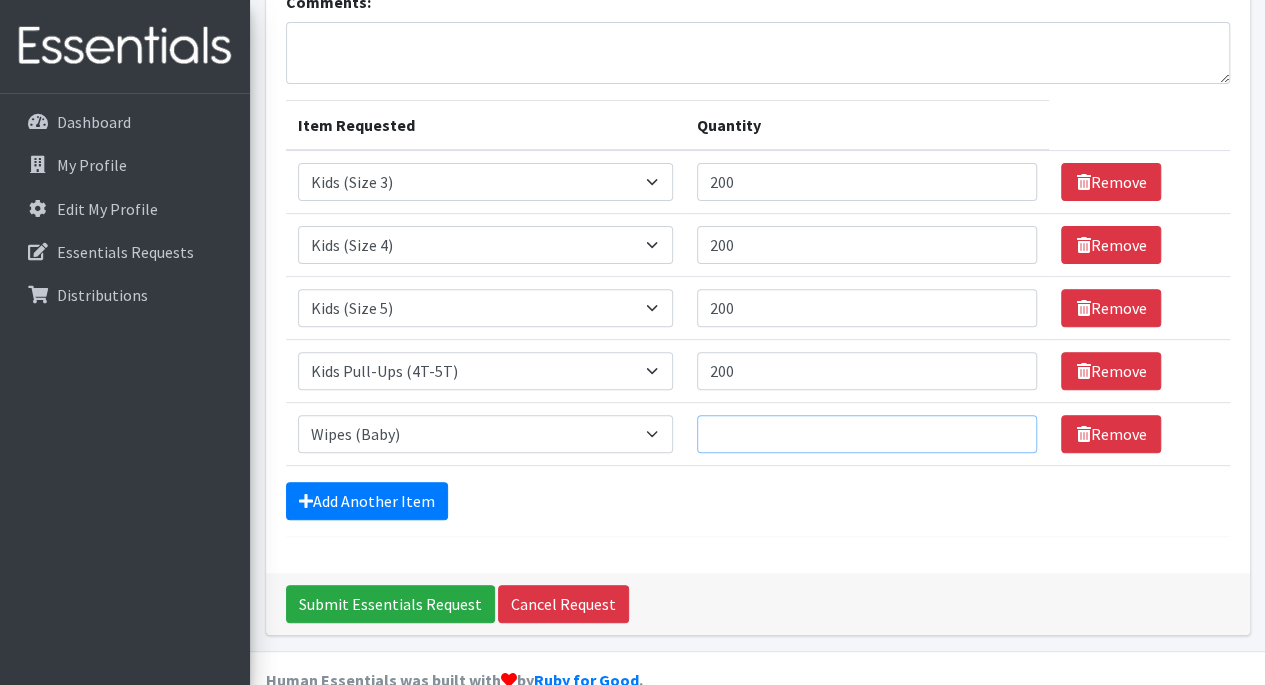 scroll, scrollTop: 230, scrollLeft: 0, axis: vertical 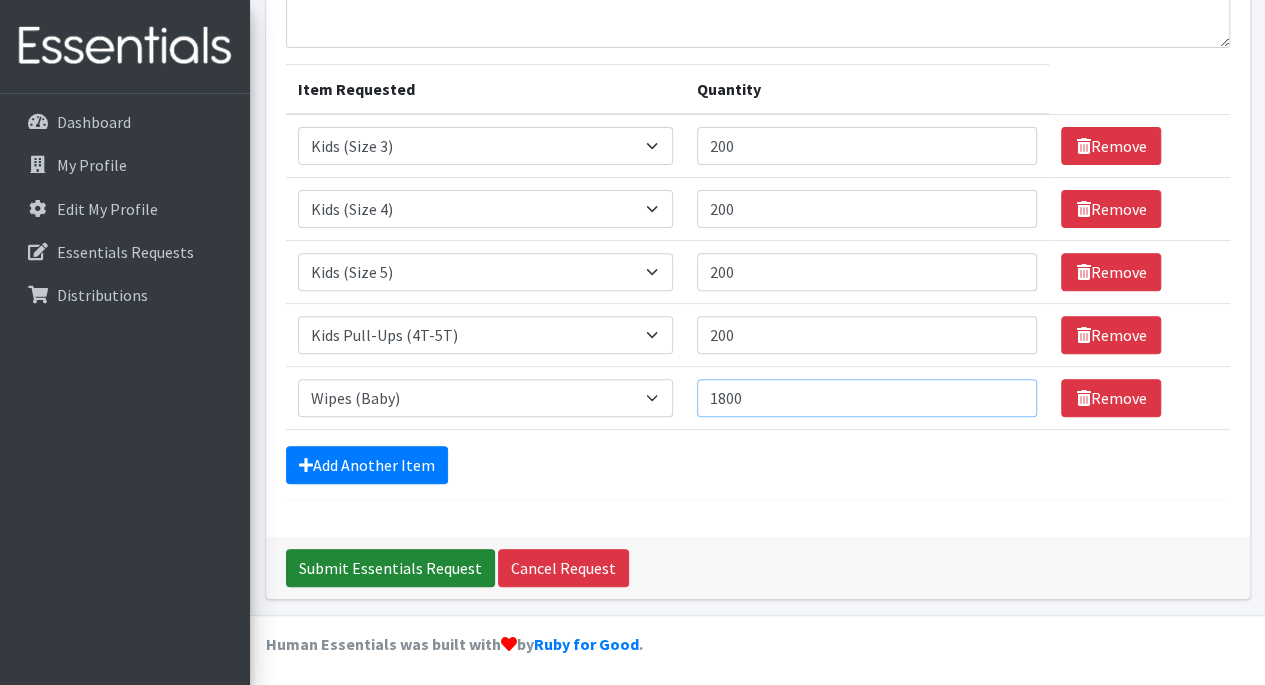 type on "1800" 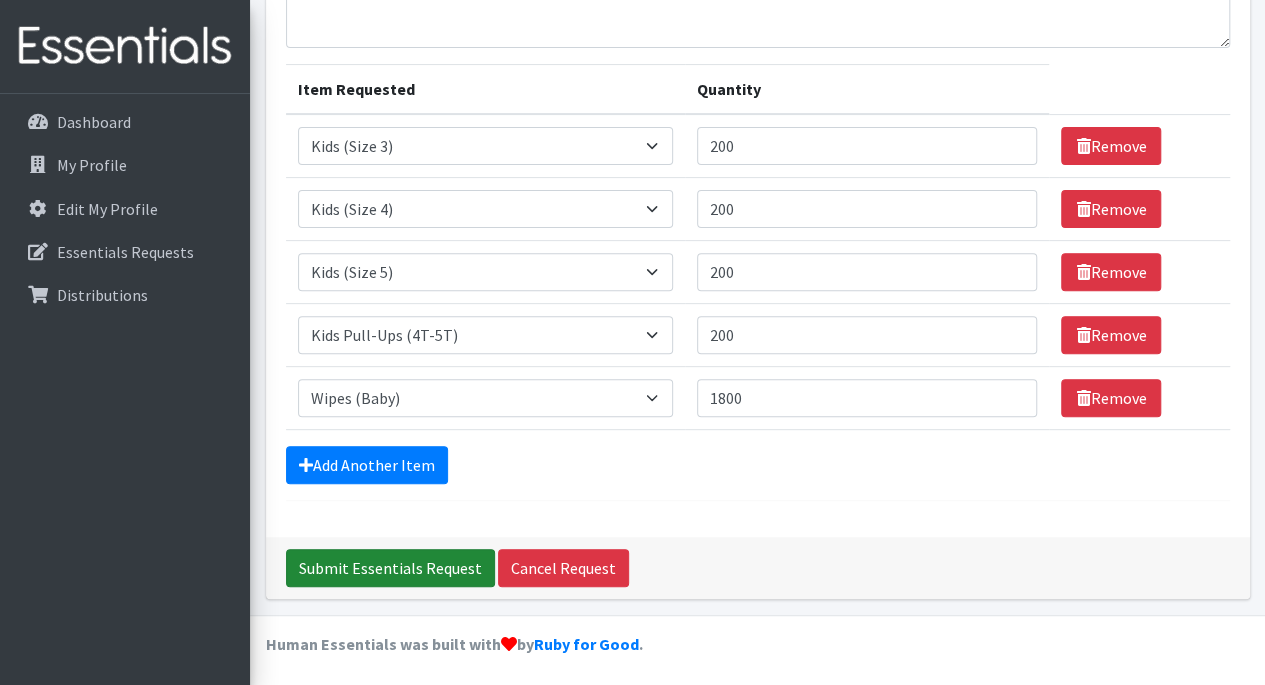 click on "Submit Essentials Request" at bounding box center [390, 568] 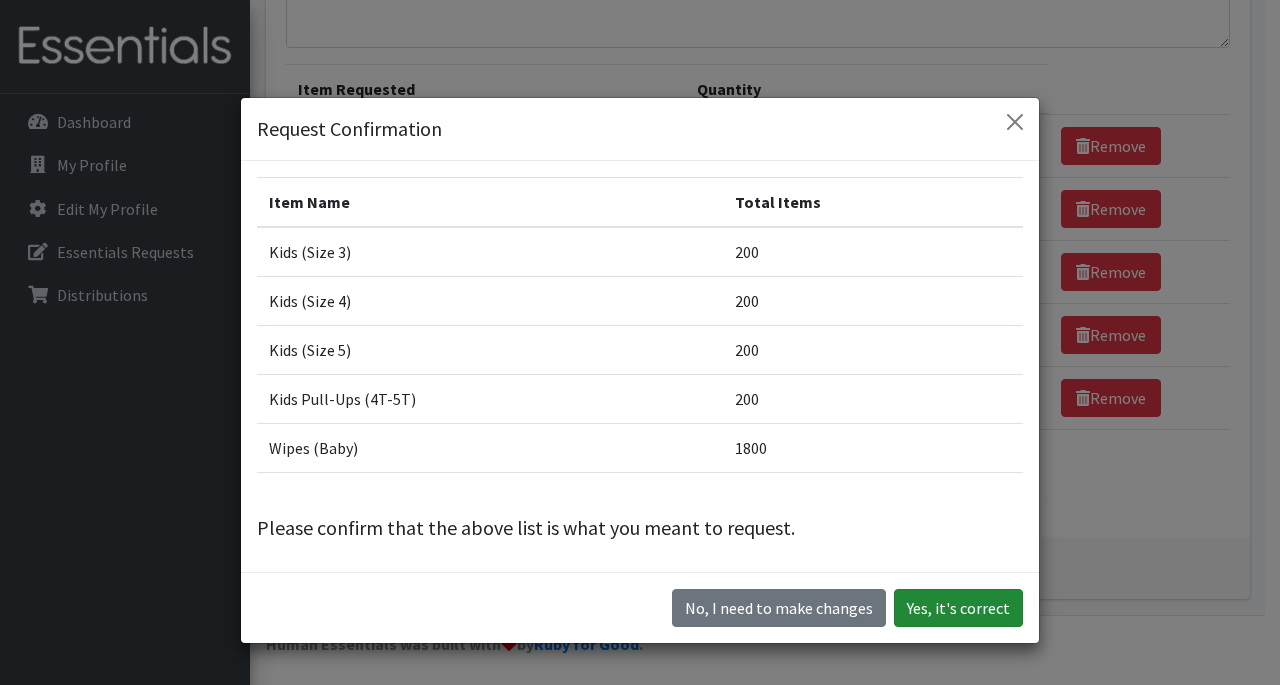 click on "Yes, it's correct" at bounding box center (958, 608) 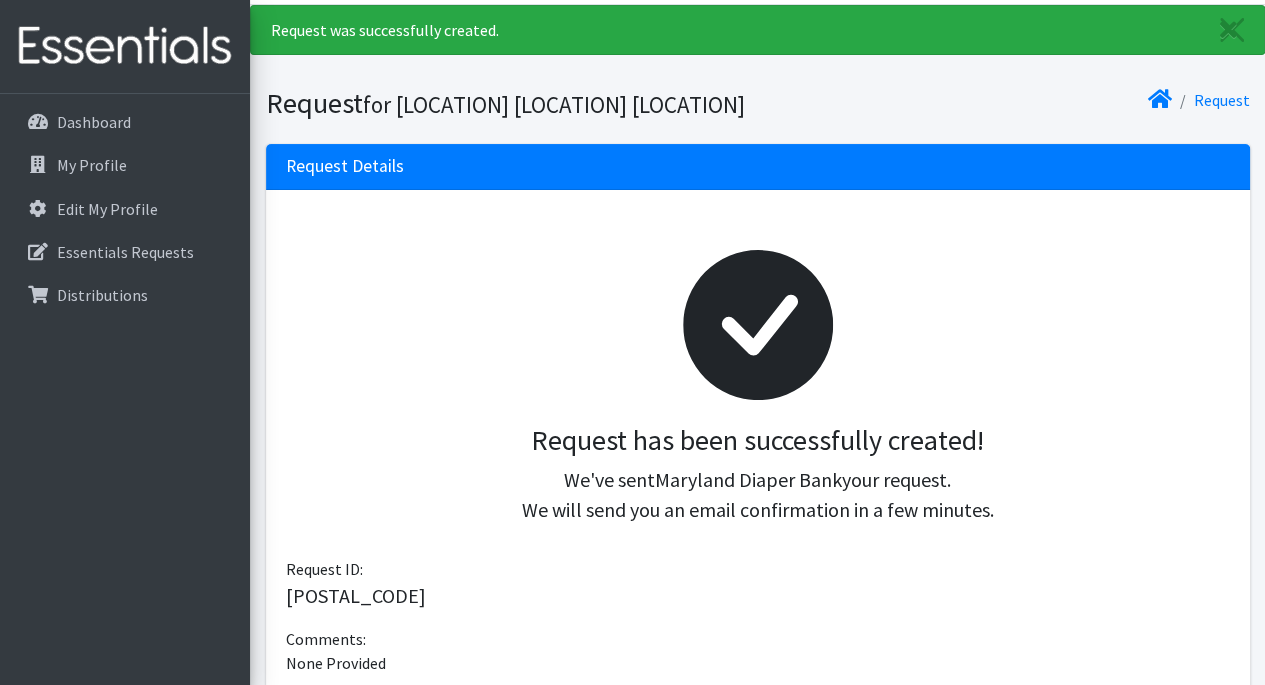 scroll, scrollTop: 0, scrollLeft: 0, axis: both 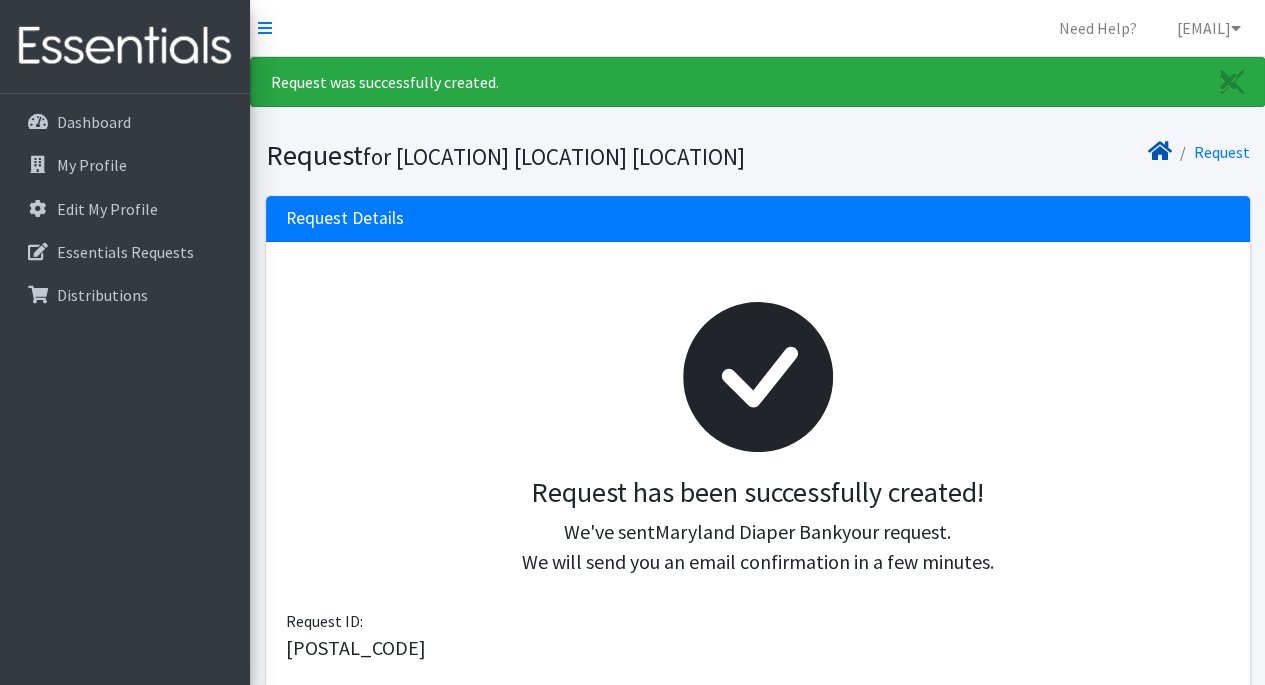 click at bounding box center [1160, 151] 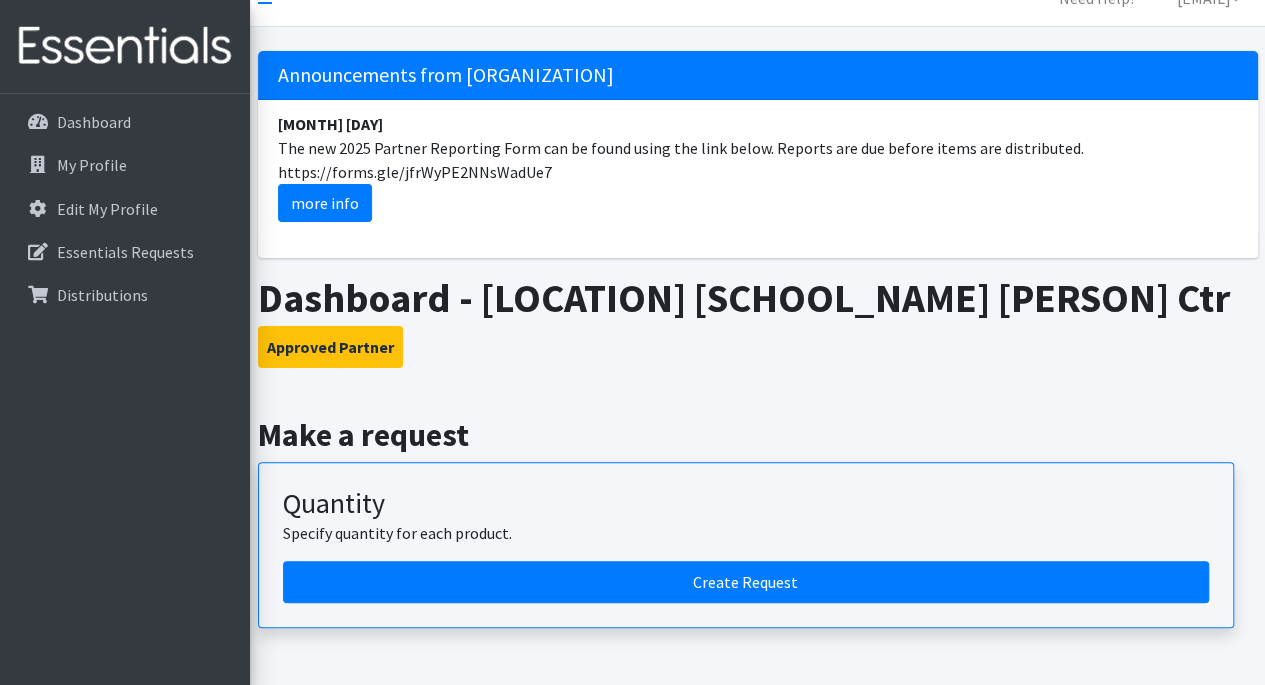scroll, scrollTop: 0, scrollLeft: 0, axis: both 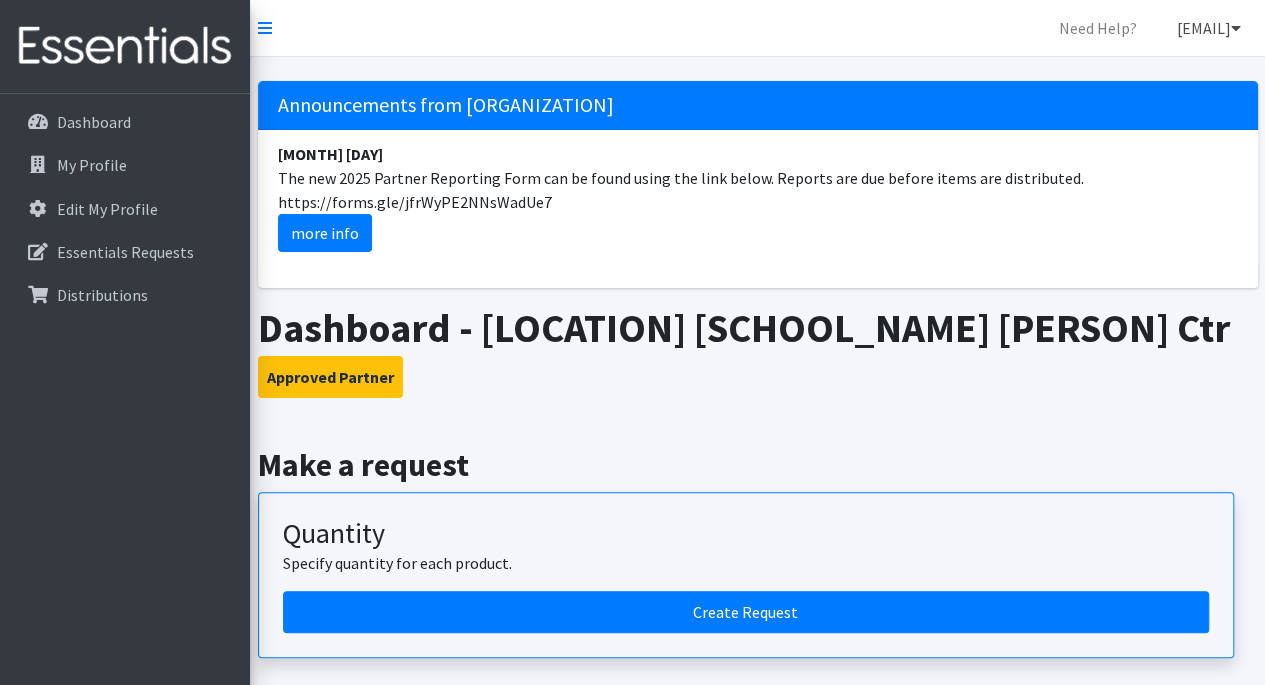 click on "[EMAIL]" at bounding box center (1209, 28) 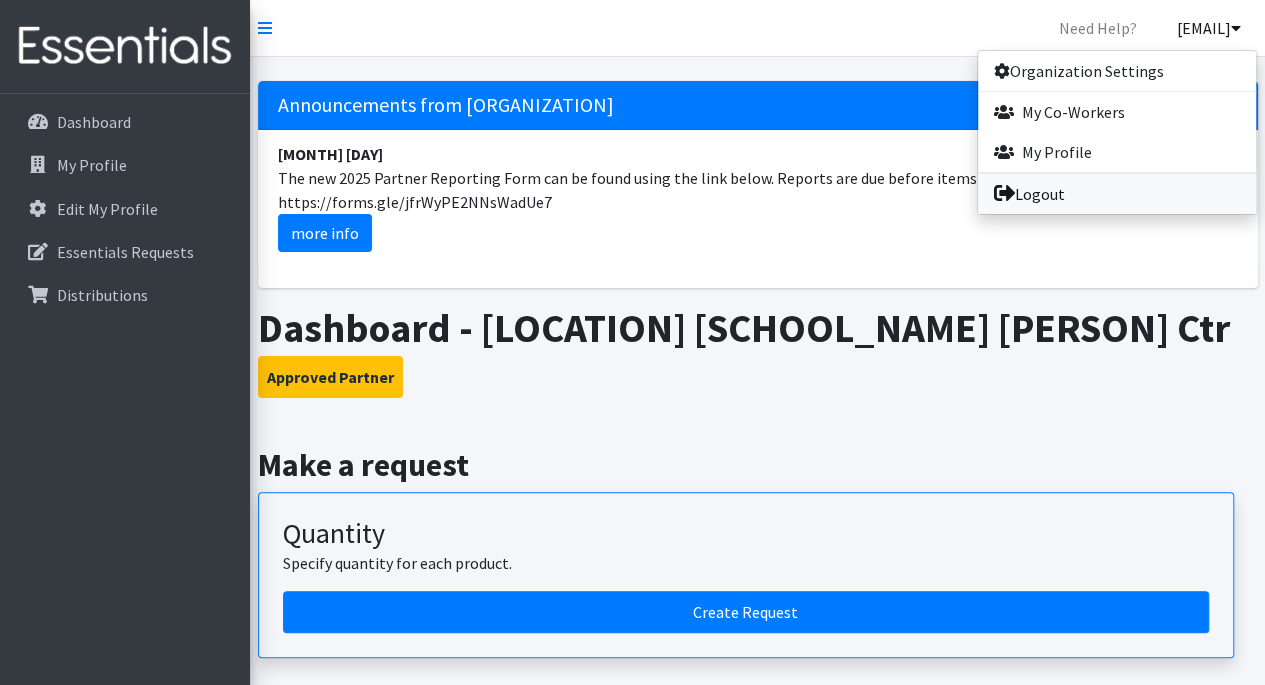 click on "Logout" at bounding box center [1117, 194] 